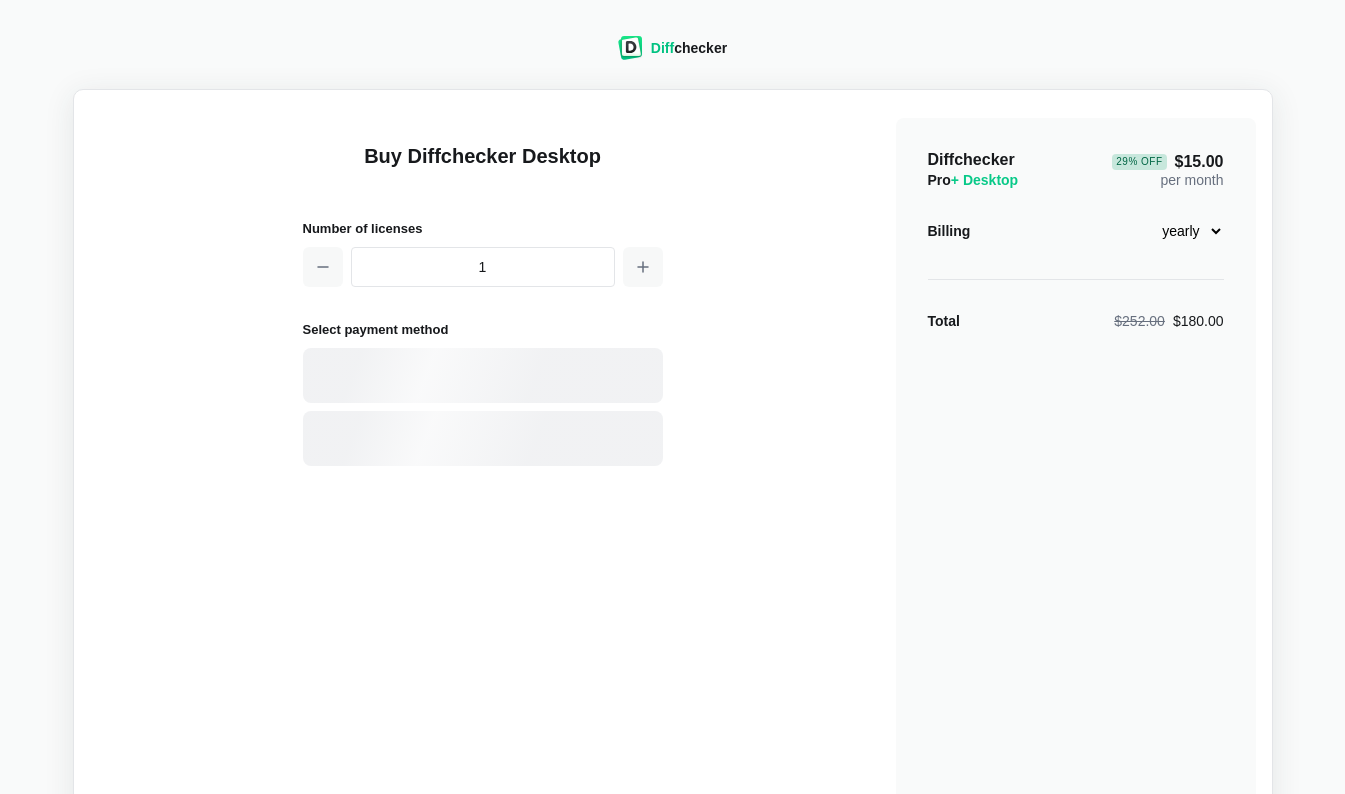 scroll, scrollTop: 0, scrollLeft: 0, axis: both 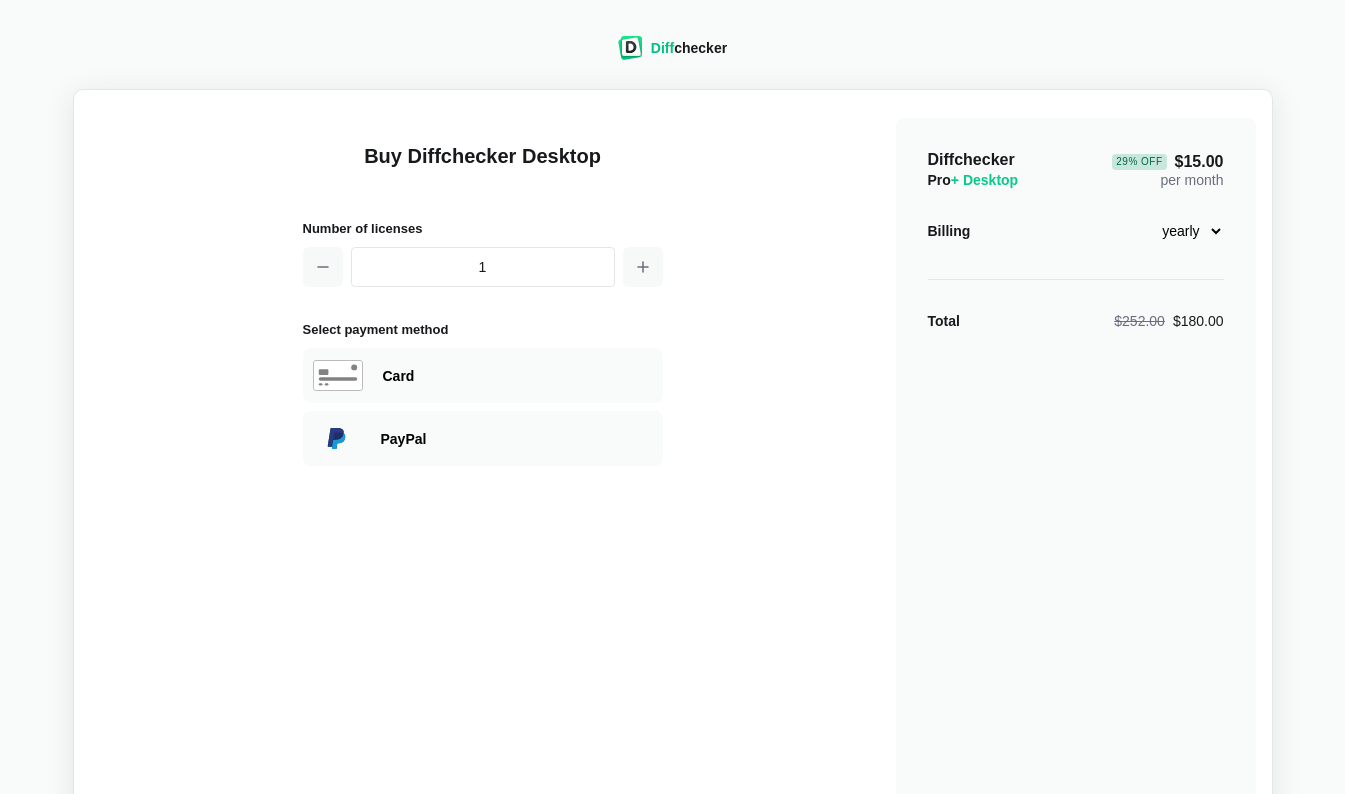 click on "1" at bounding box center [483, 267] 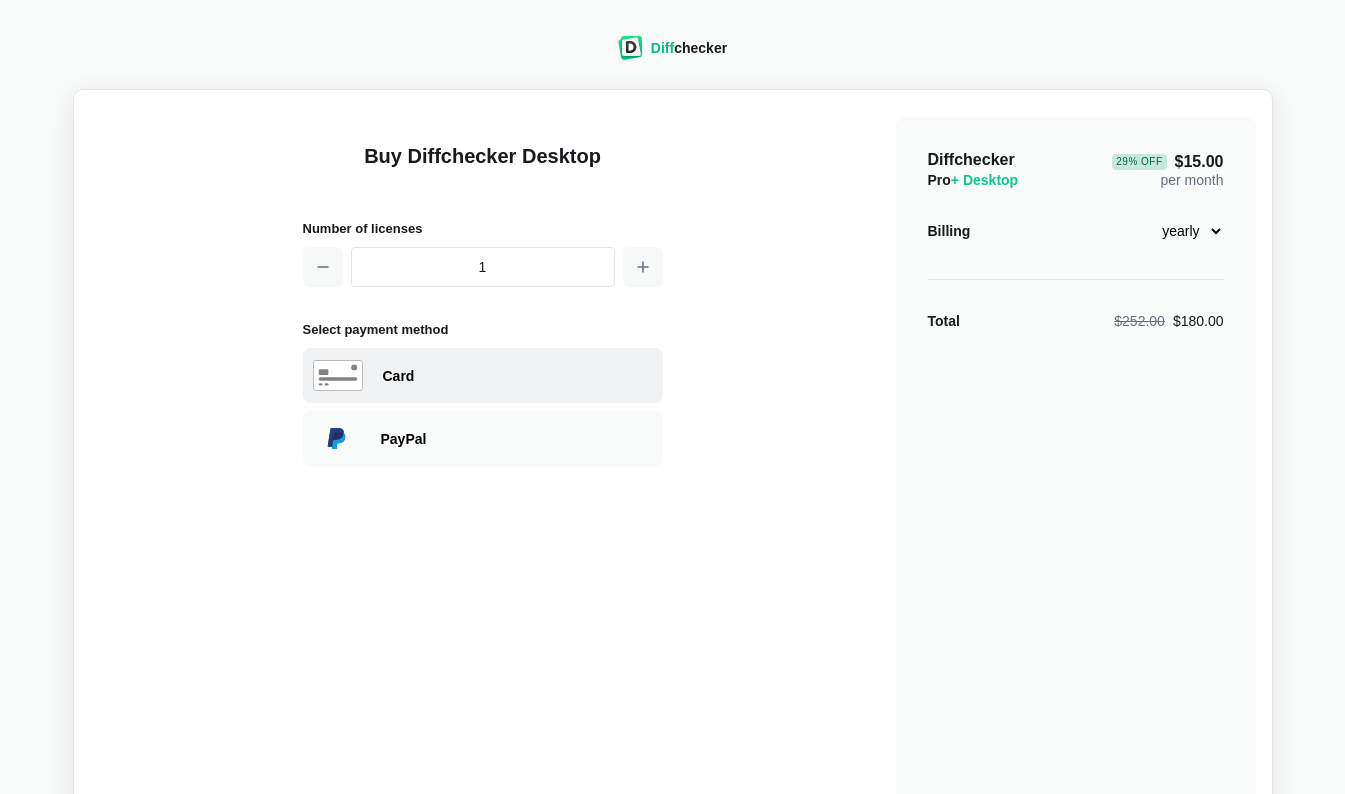 click on "Card" at bounding box center [483, 375] 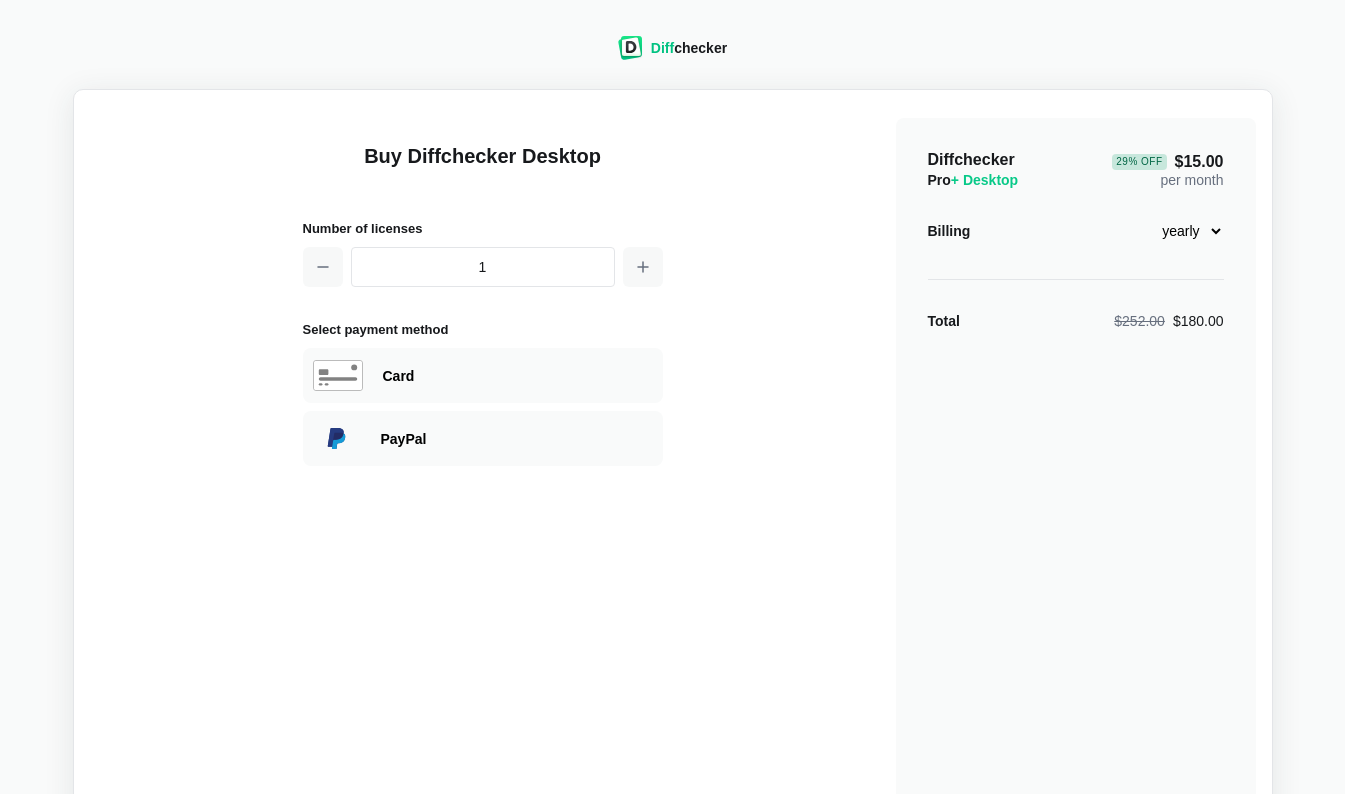 select on "[COUNTRY]" 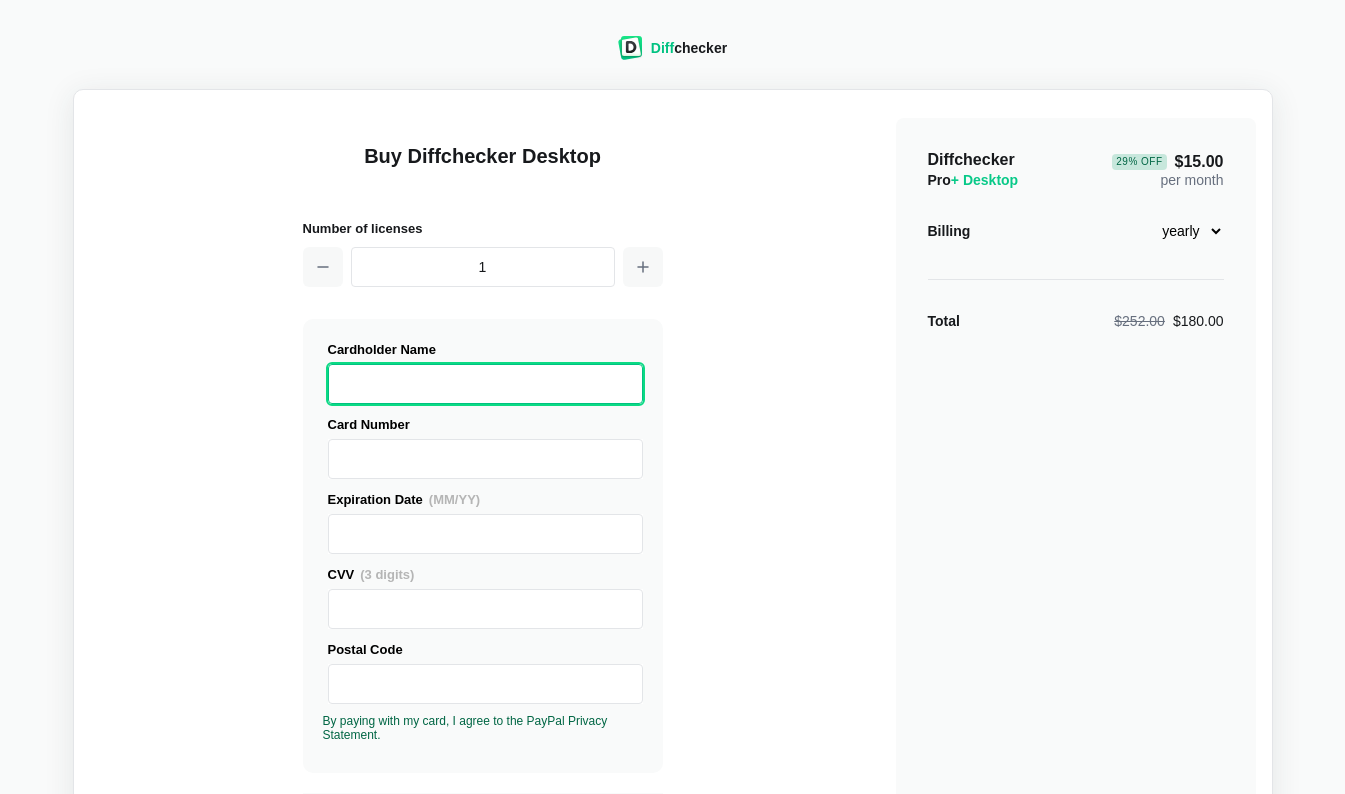 click on "monthly yearly" at bounding box center (1181, 231) 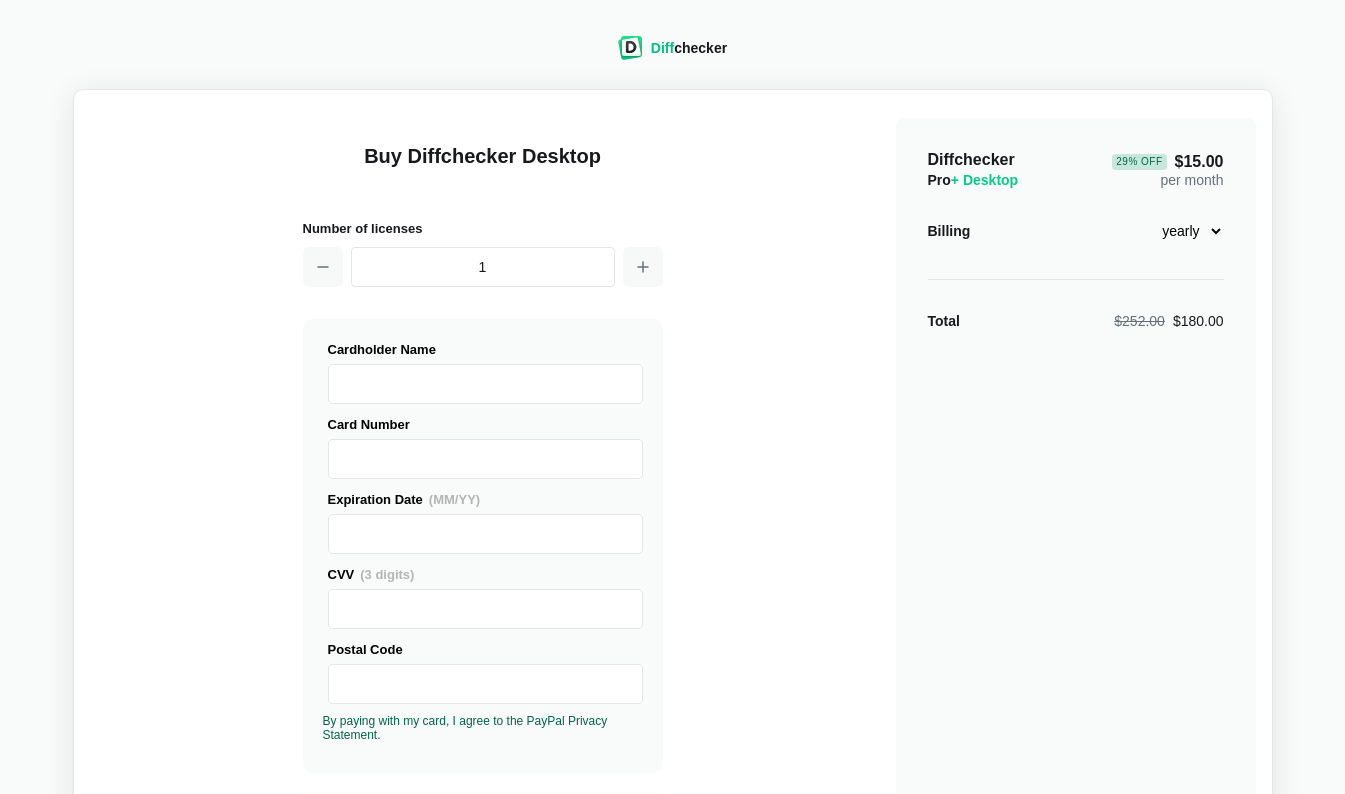 select on "desktop-monthly-21" 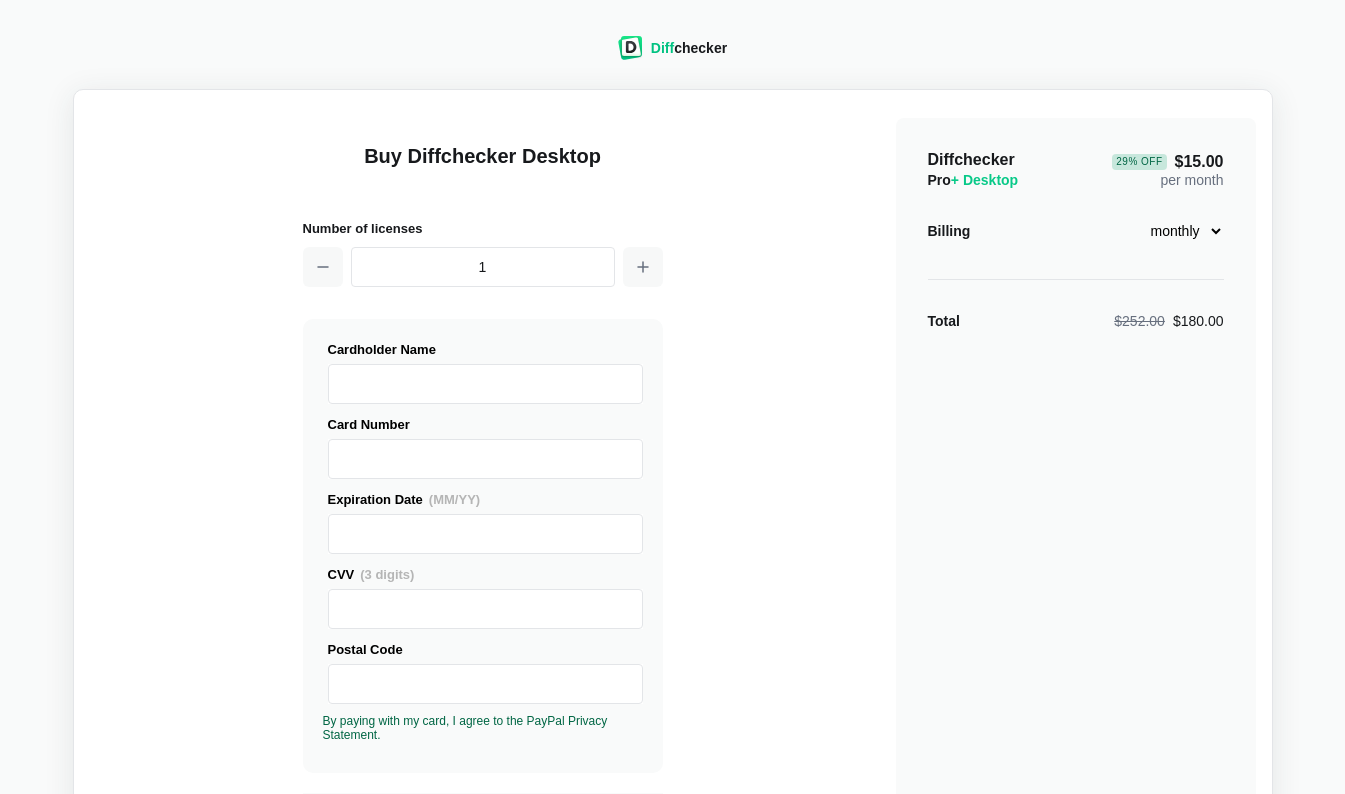 click on "monthly yearly" at bounding box center (1181, 231) 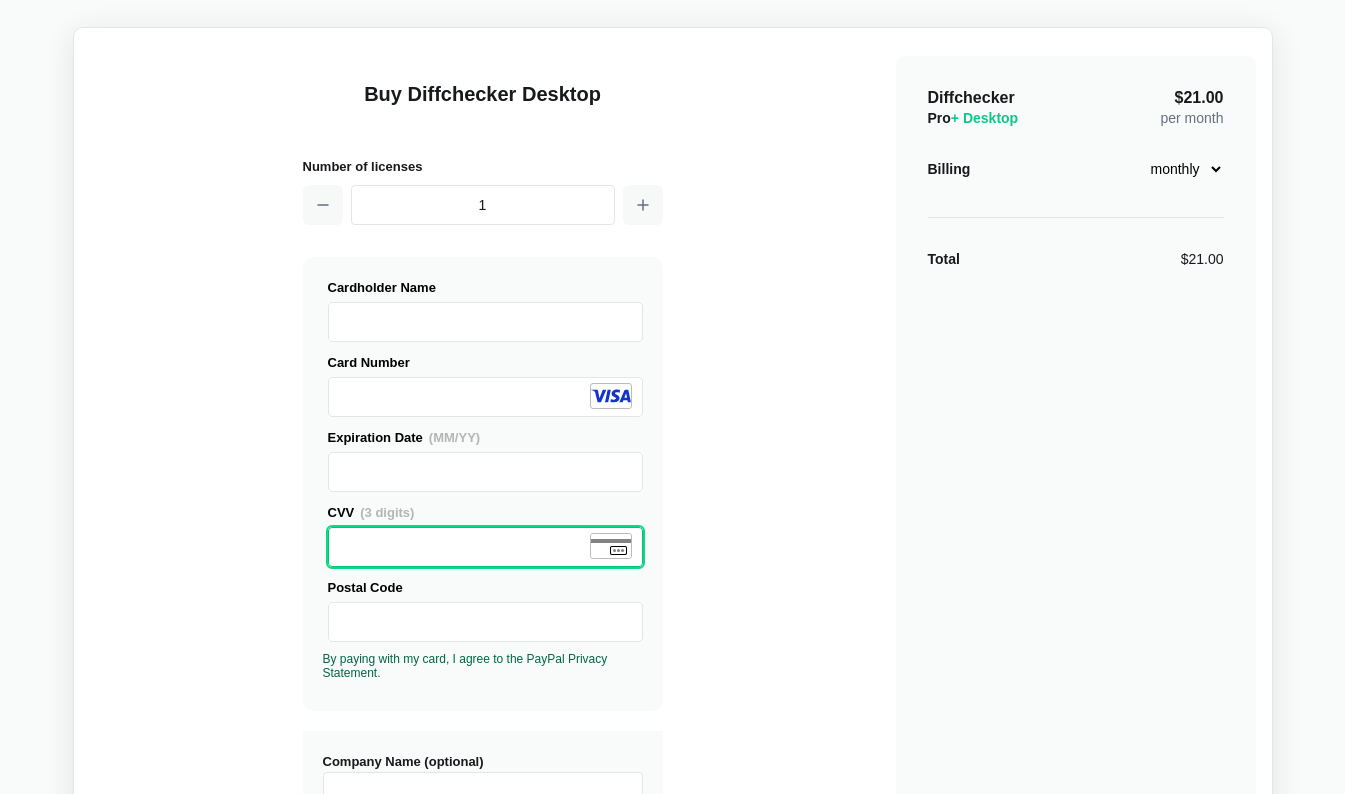 scroll, scrollTop: 100, scrollLeft: 0, axis: vertical 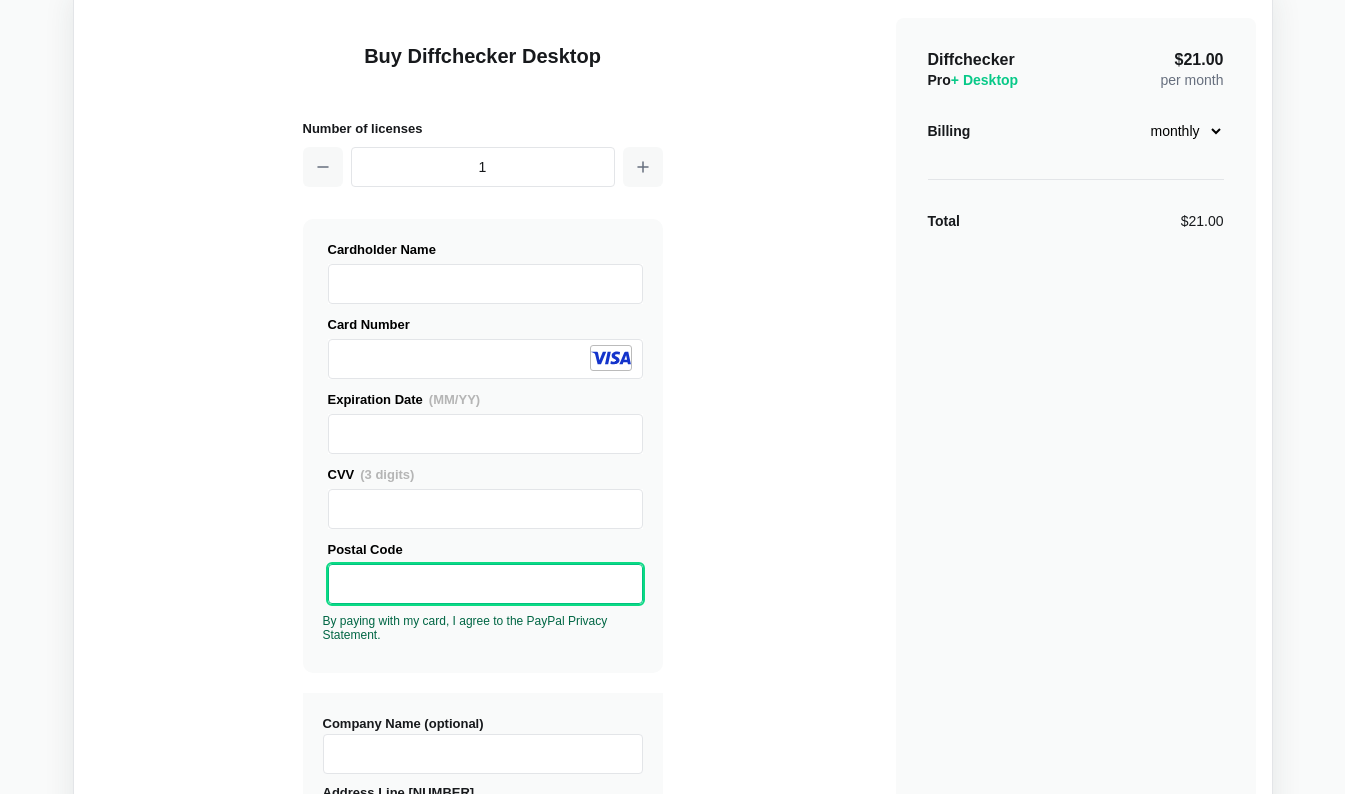 click on "Buy Diffchecker Desktop Number of licenses 1
Visa
MasterCard
Union Pay
American Express
JCB
Discover
Diners Club
Maestro
Elo
Hiper
Hipercard
PayPal Logo
PayPal Credit Logo
Generic Card
X" at bounding box center (673, 663) 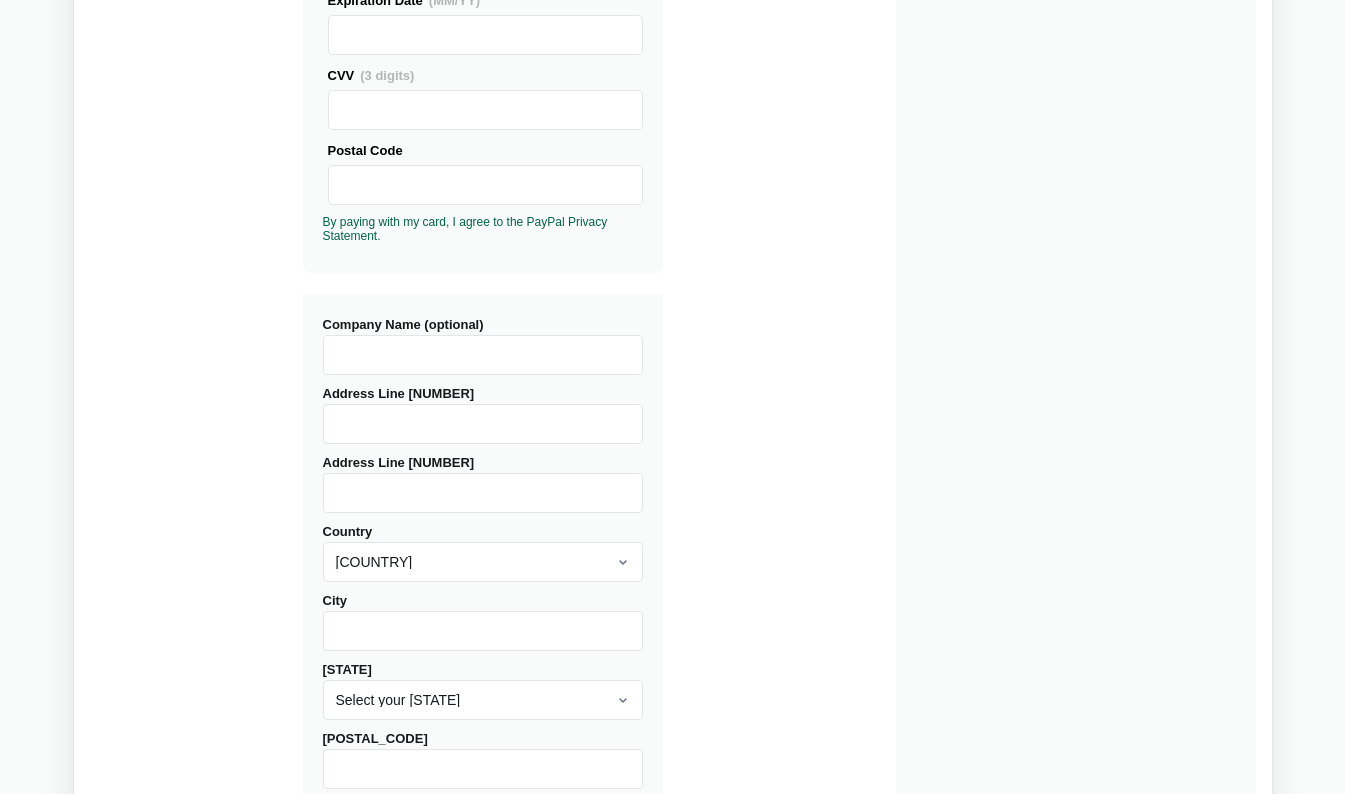 scroll, scrollTop: 500, scrollLeft: 0, axis: vertical 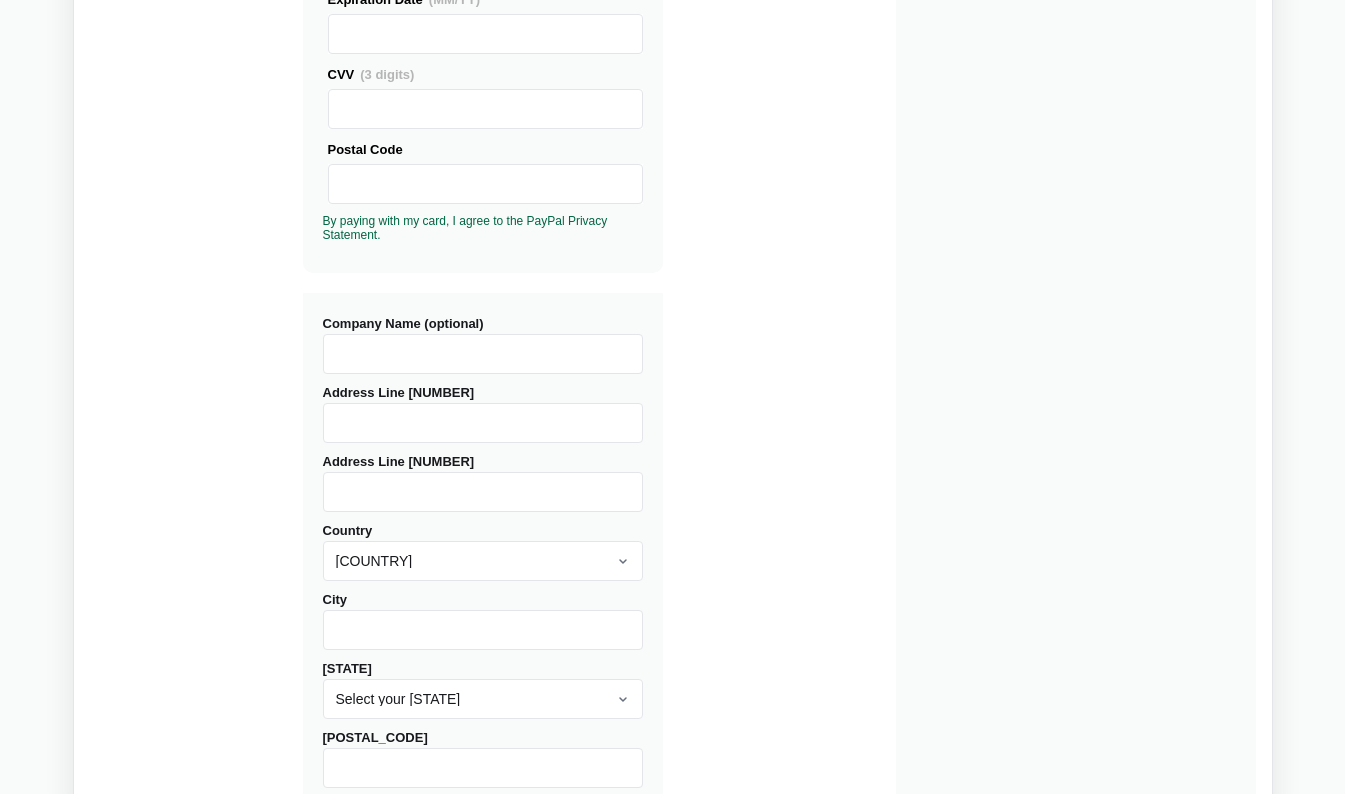 click on "Address Line [NUMBER]" at bounding box center (483, 423) 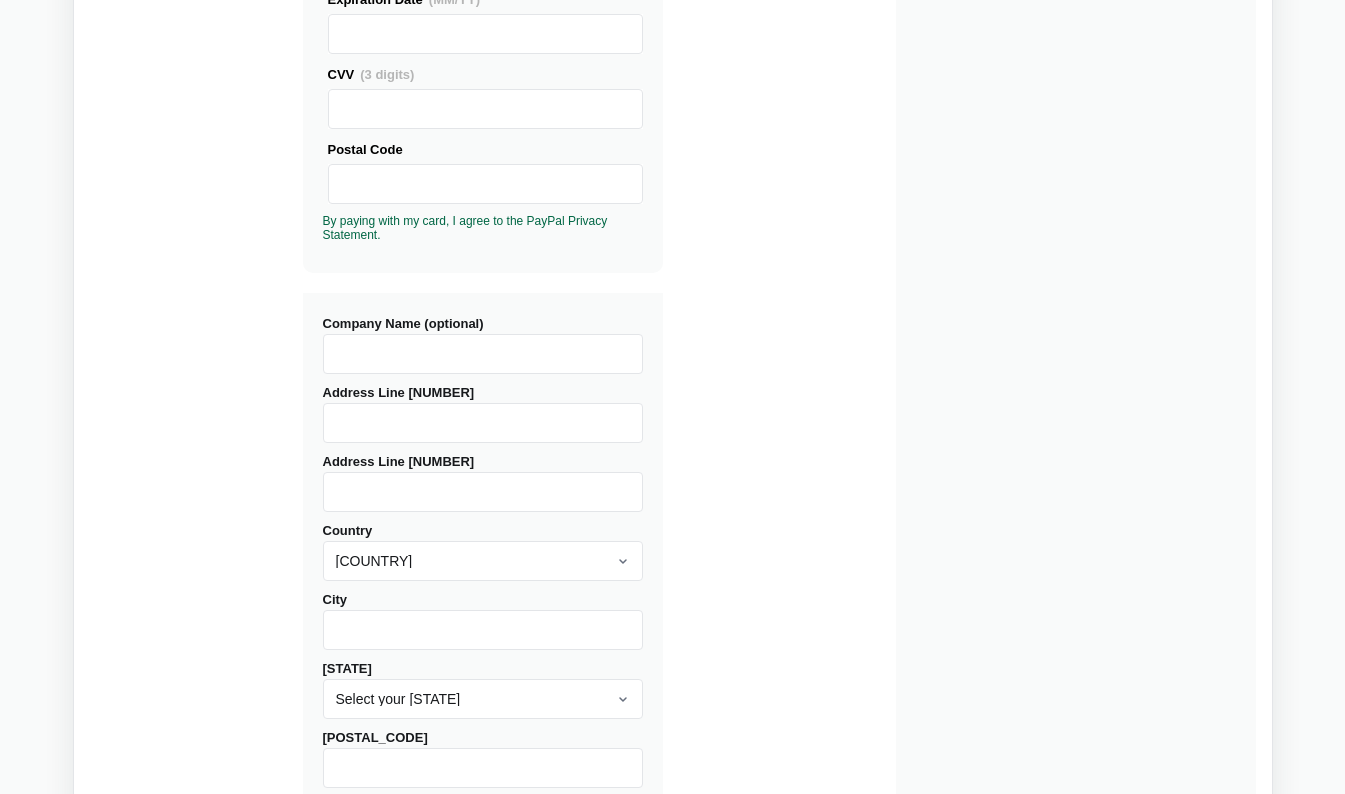 type on "Via dei Ceraseti [NUMBER], [CITY] ([STATE]), [COUNTRY] [POSTAL_CODE]" 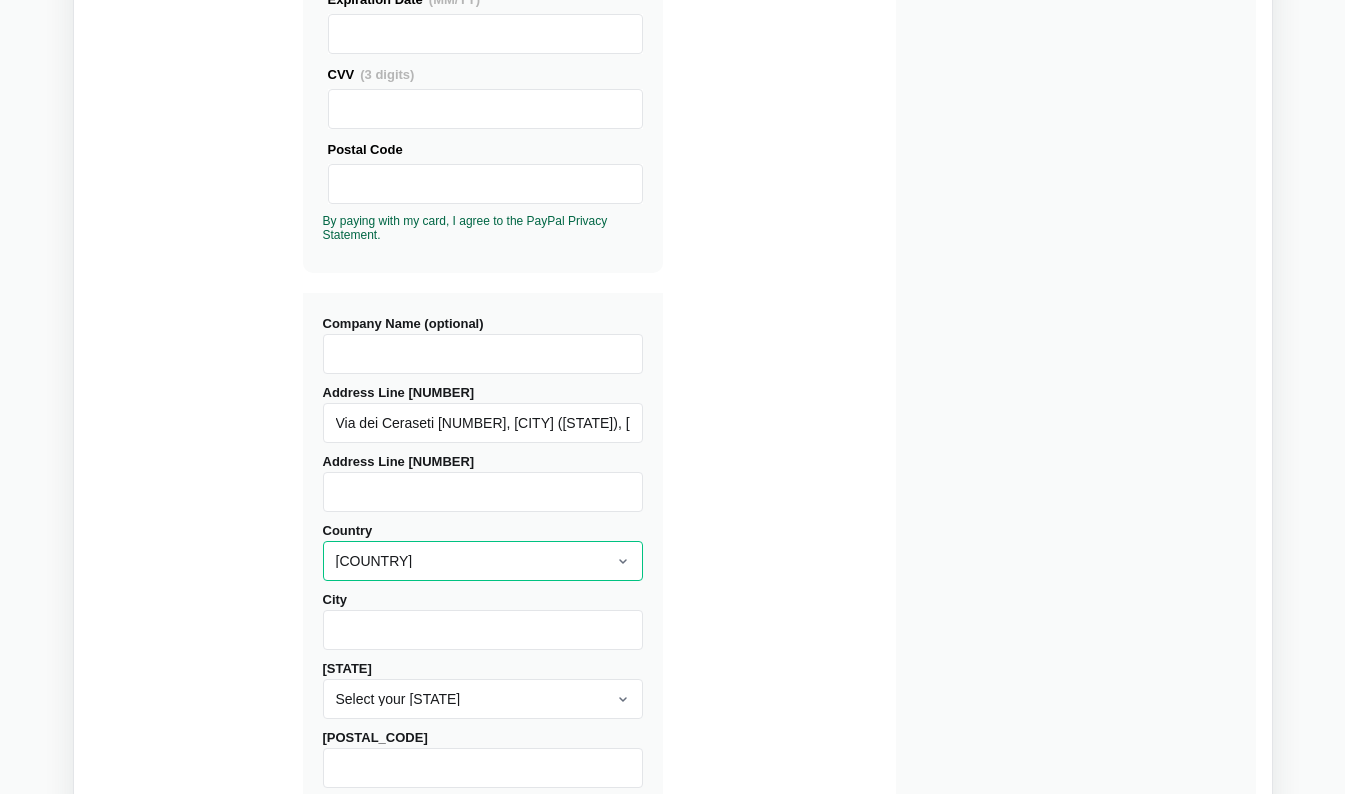 select on "[COUNTRY]" 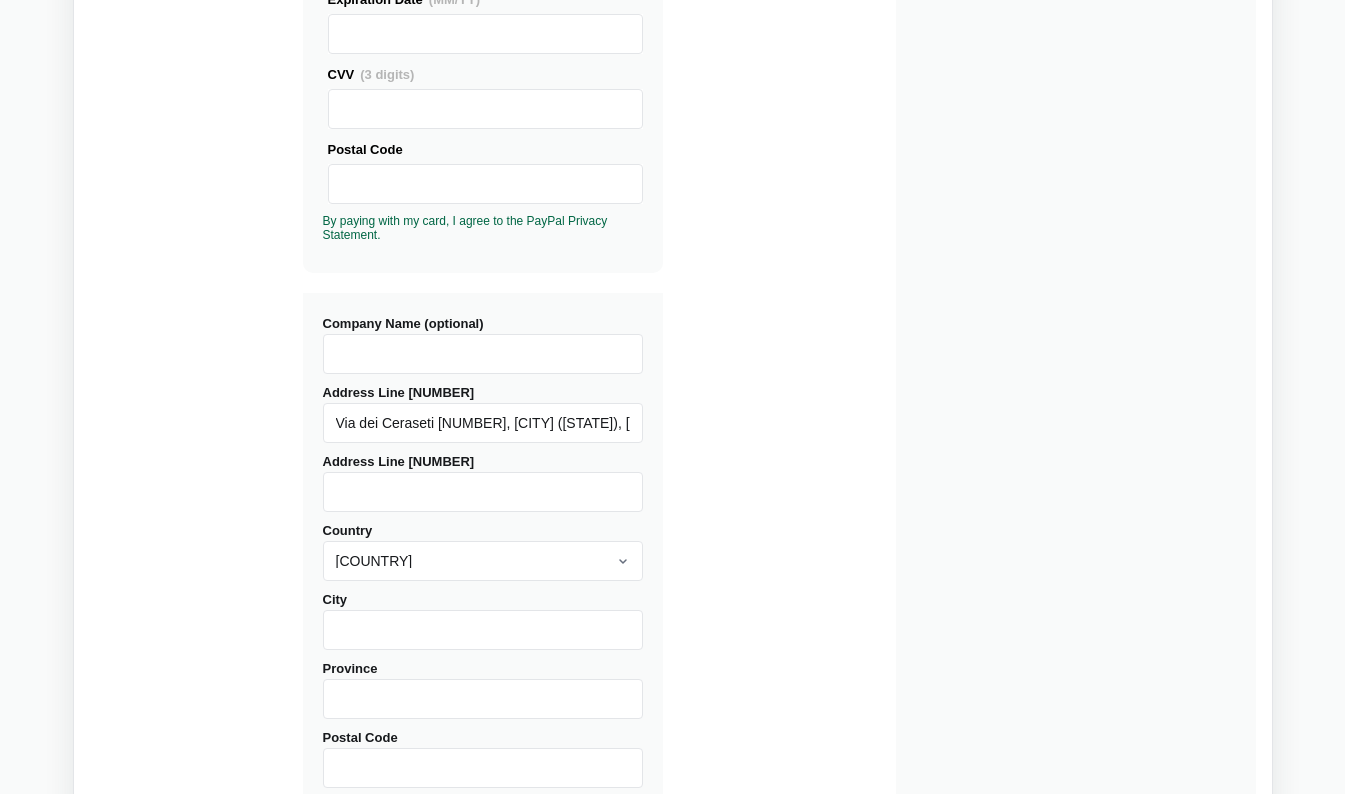 type on "[NUMBER] [STREET]" 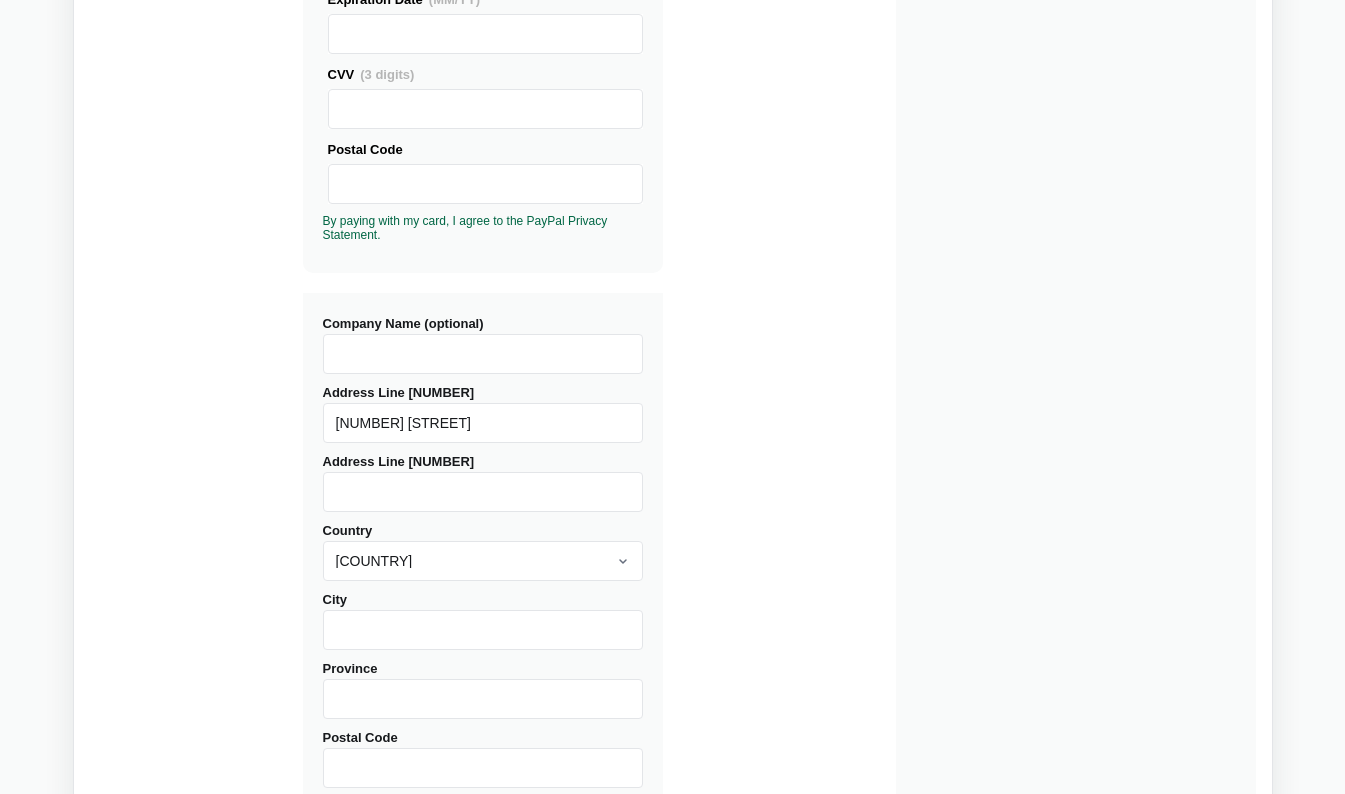 type on "[FIRST] [LAST] [LAST]" 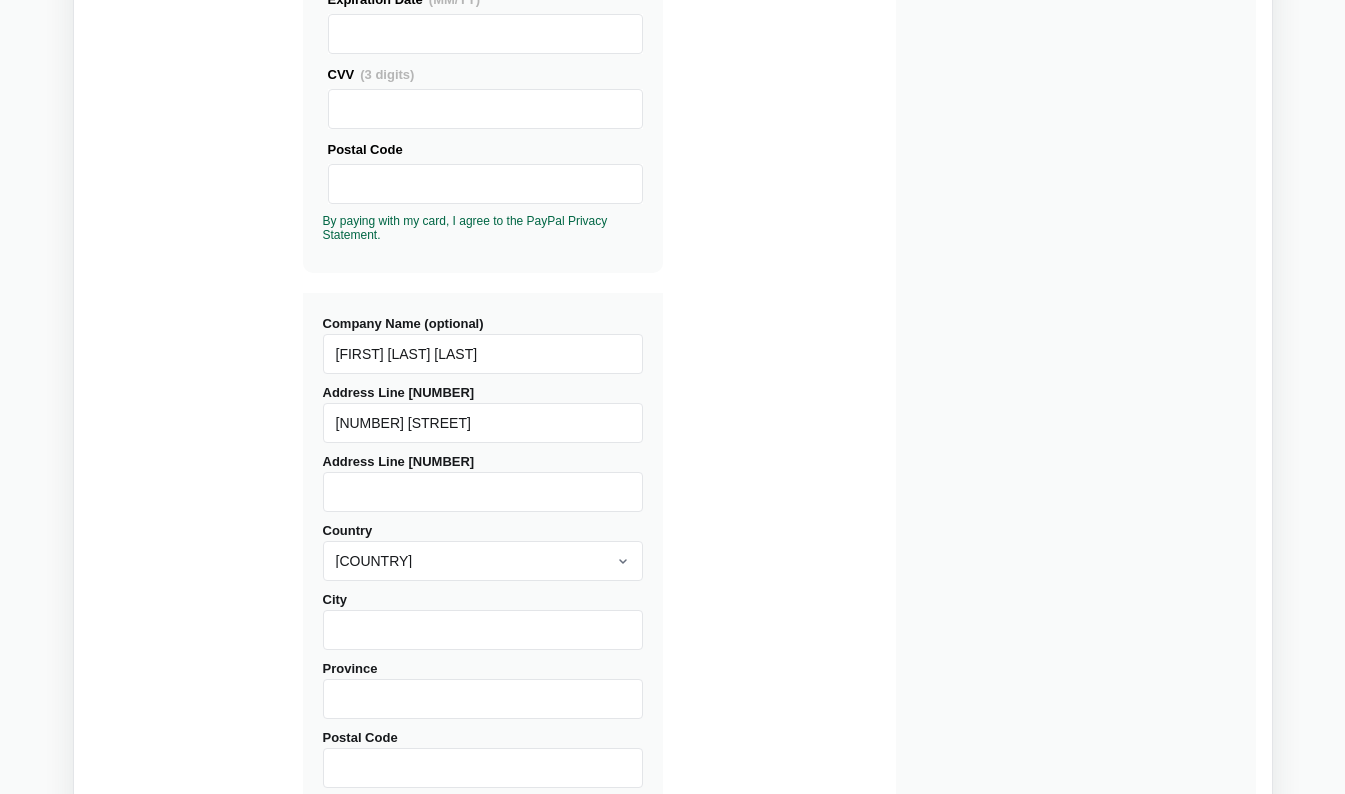type on "Apt [NUMBER]" 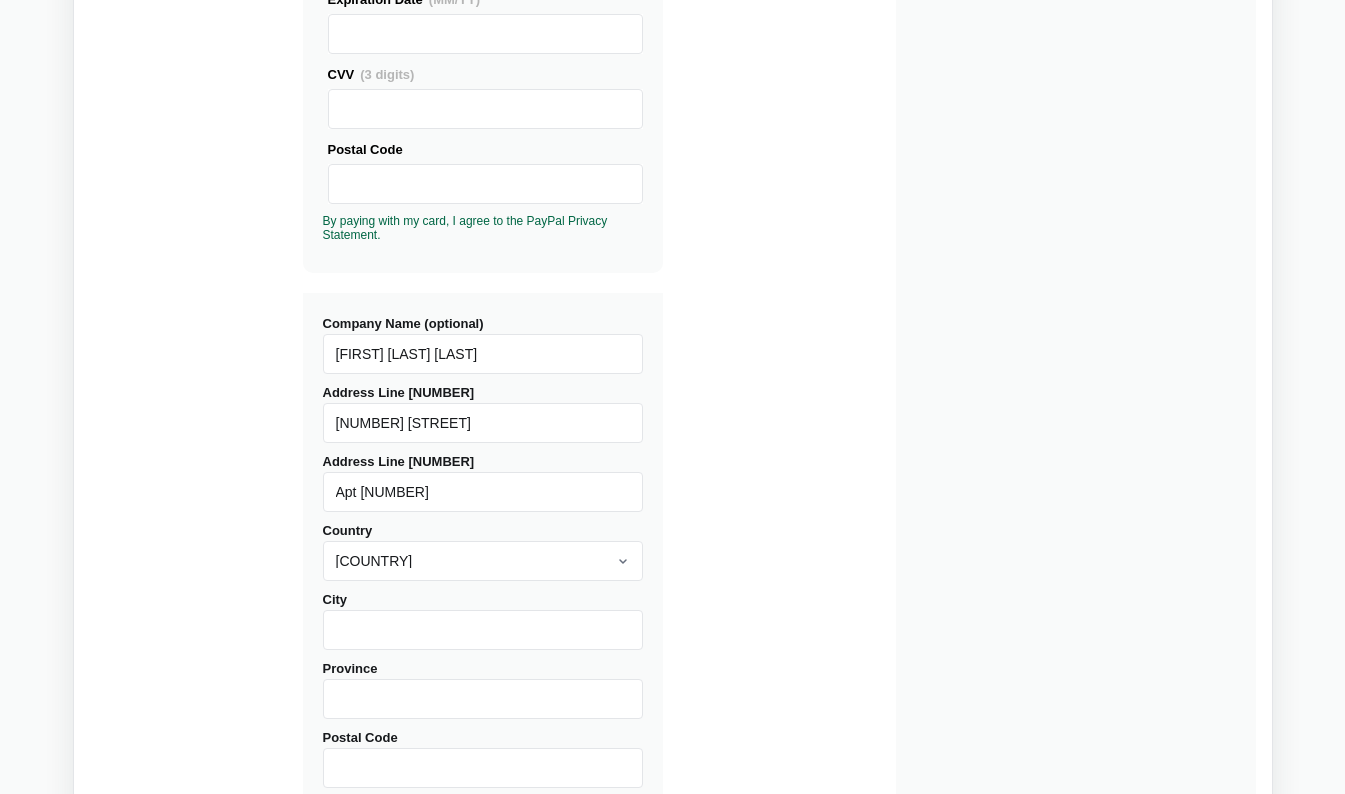 type on "[CITY]" 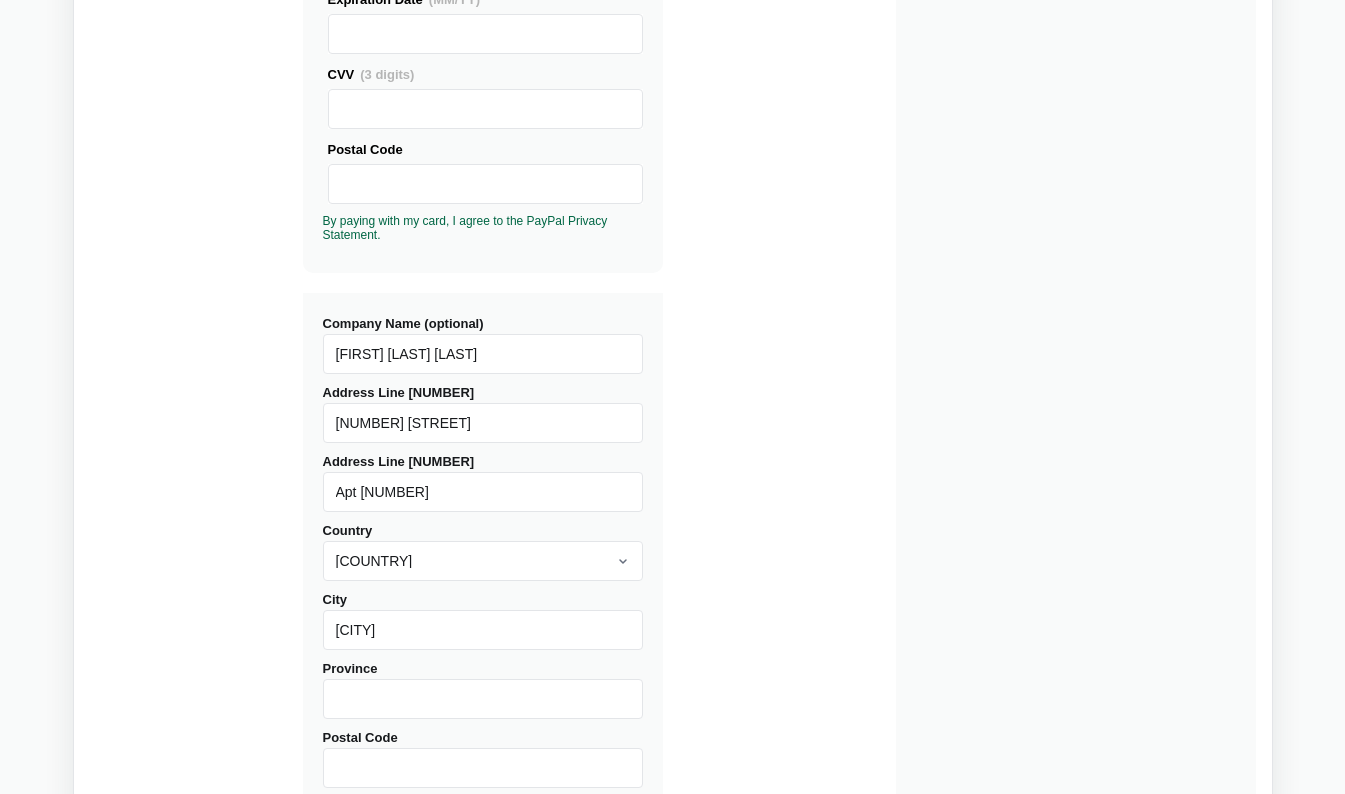 type on "[STATE]" 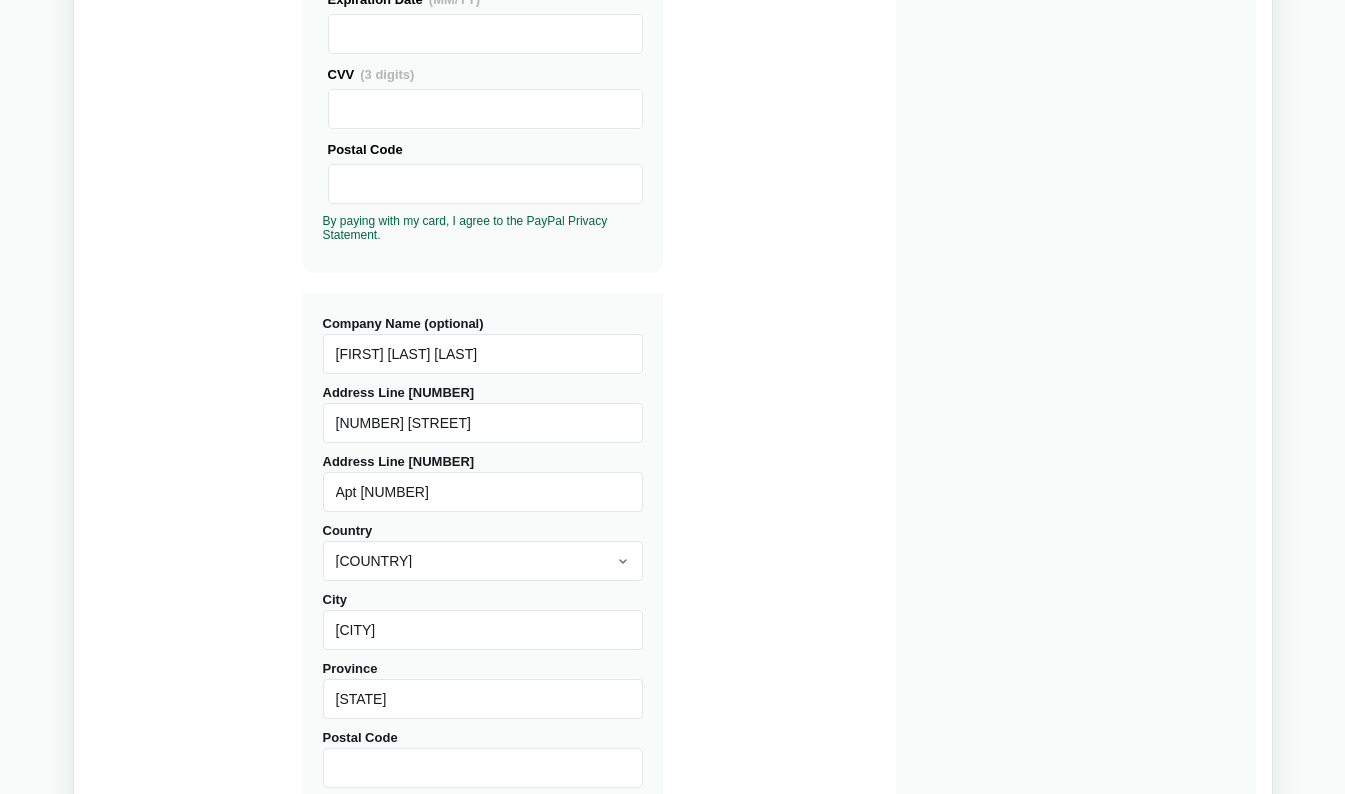 type on "[POSTAL_CODE]" 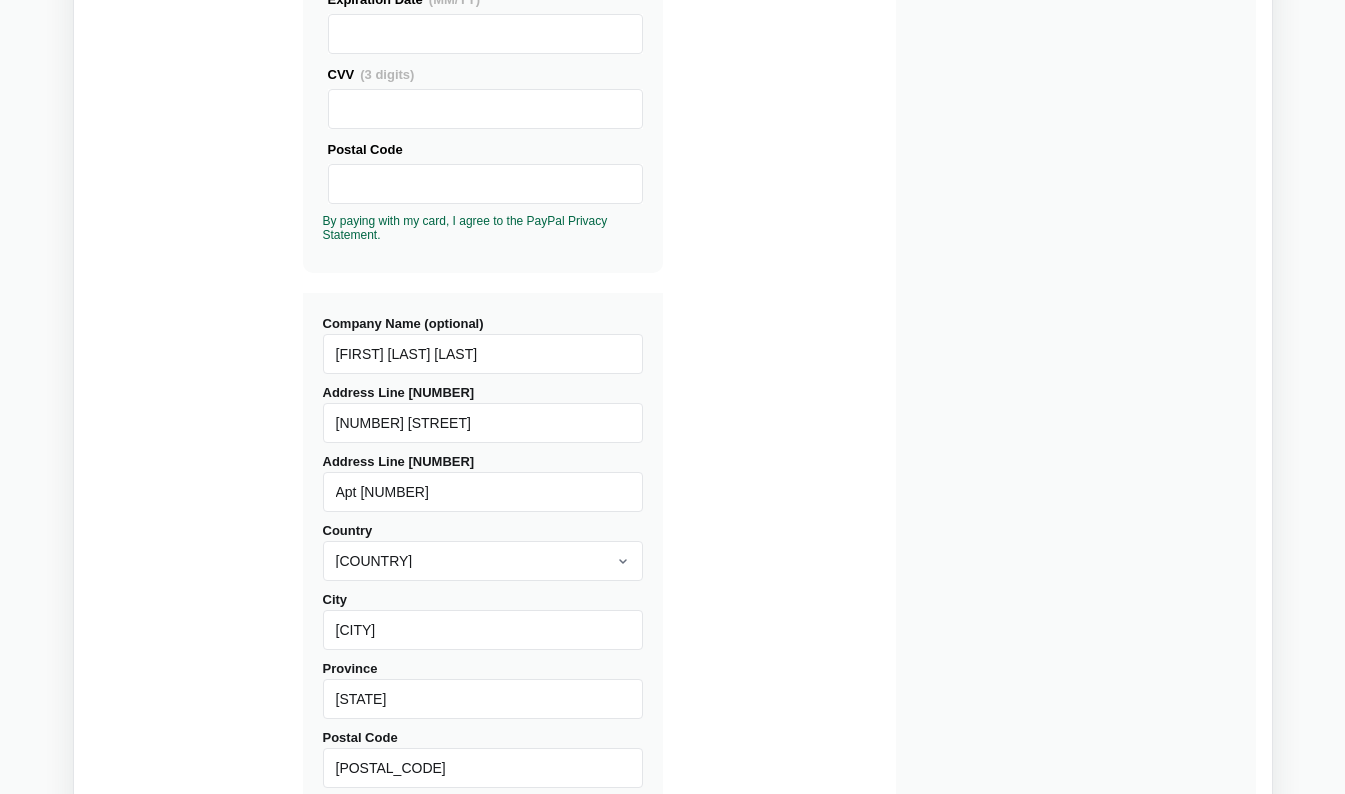 click on "Buy Diffchecker Desktop Number of licenses 1
Visa
MasterCard
Union Pay
American Express
JCB
Discover
Diners Club
Maestro
Elo
Hiper
Hipercard
PayPal Logo
PayPal Credit Logo
Generic Card
X" at bounding box center (673, 263) 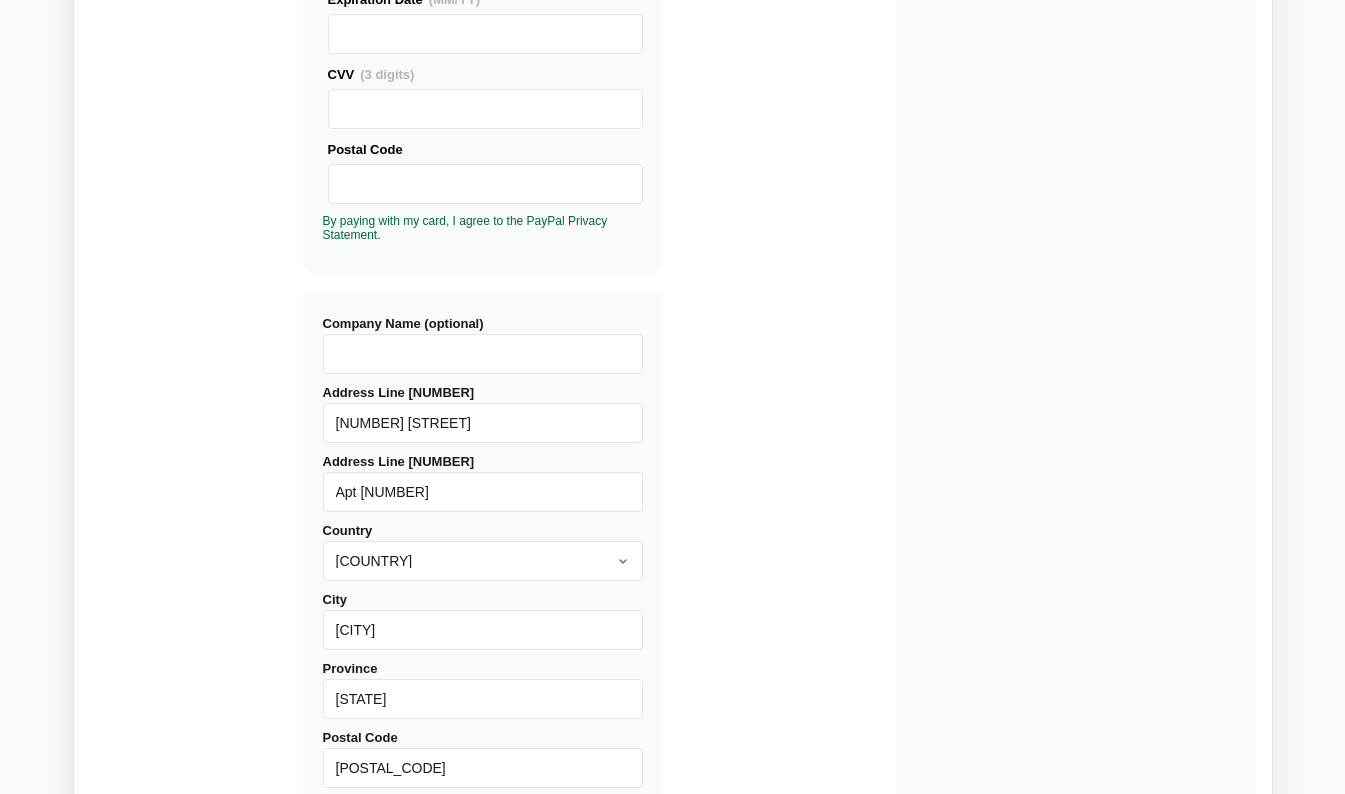type 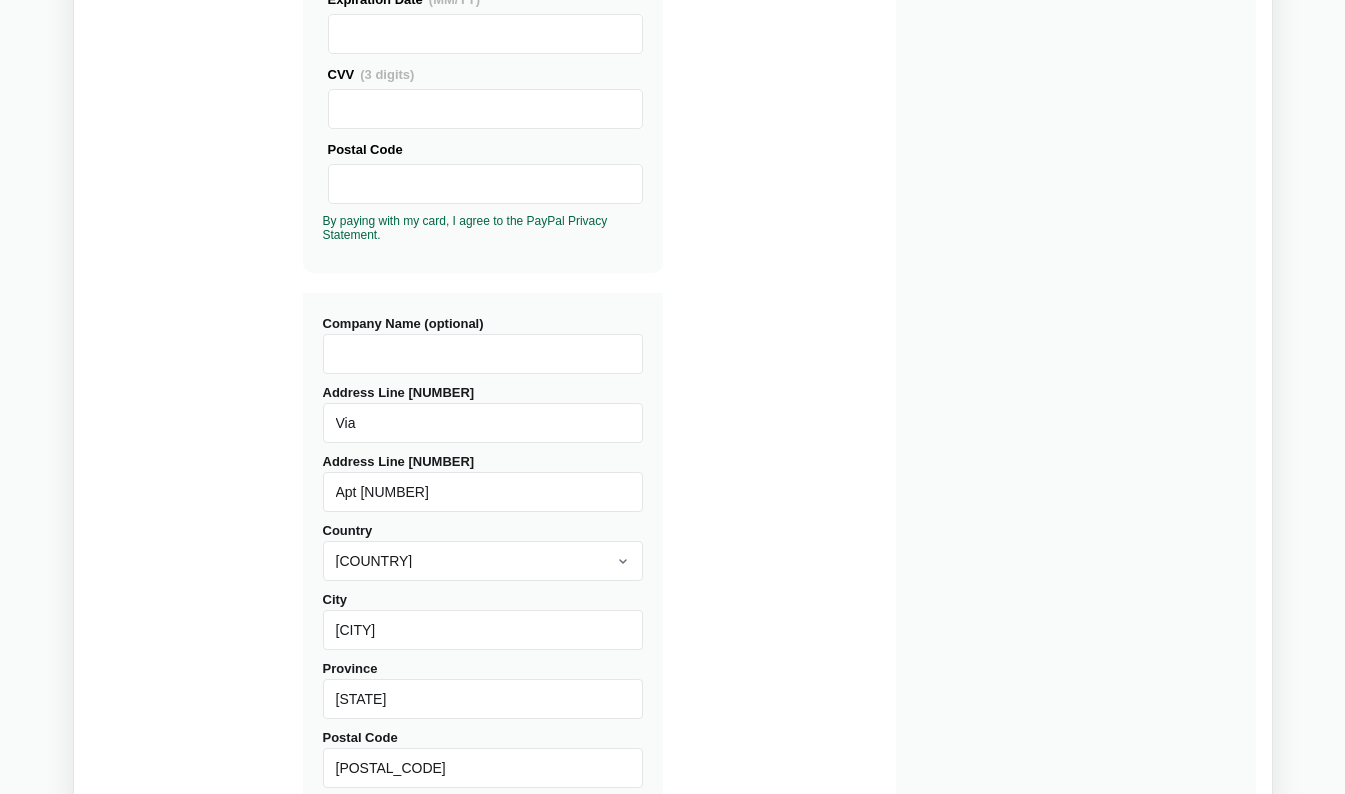type on "Via dei Ceraseti [NUMBER]" 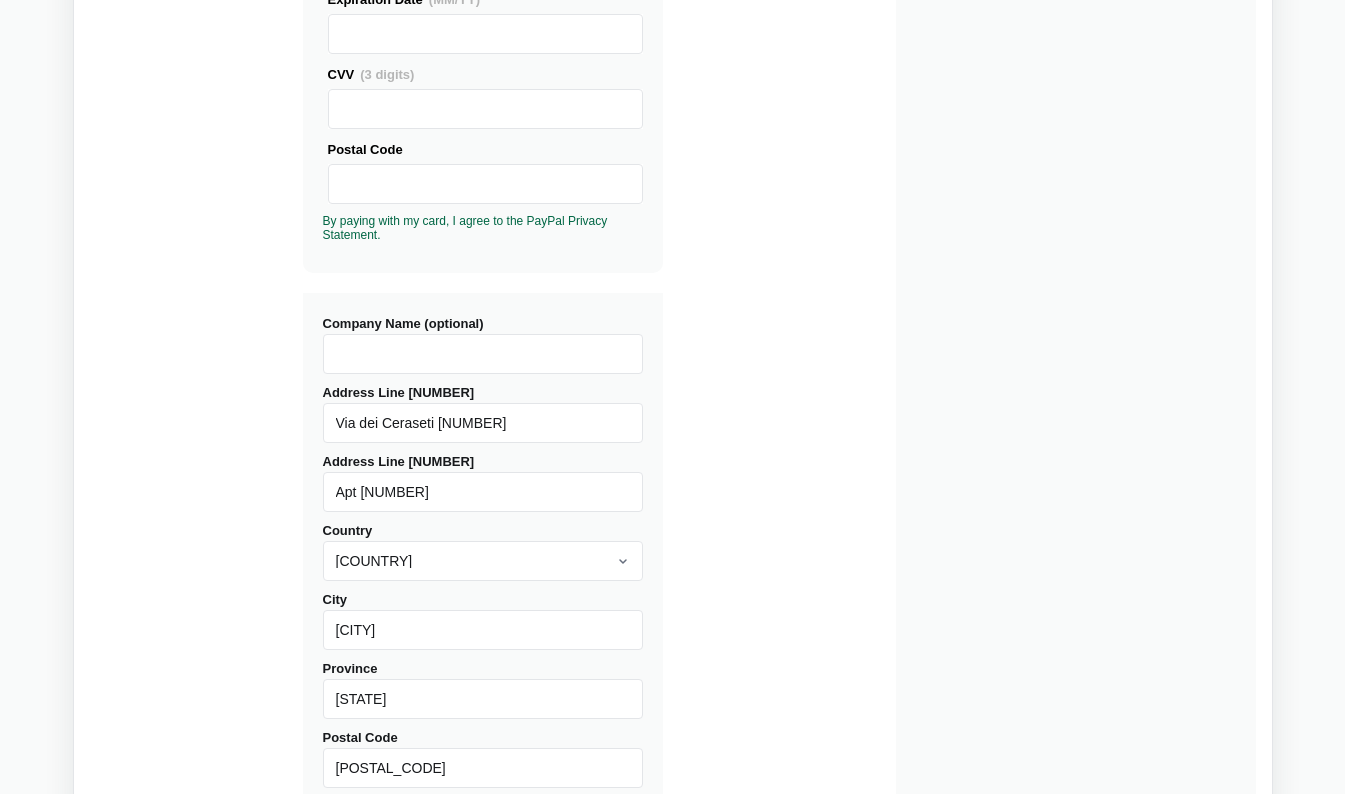 drag, startPoint x: 415, startPoint y: 493, endPoint x: 292, endPoint y: 493, distance: 123 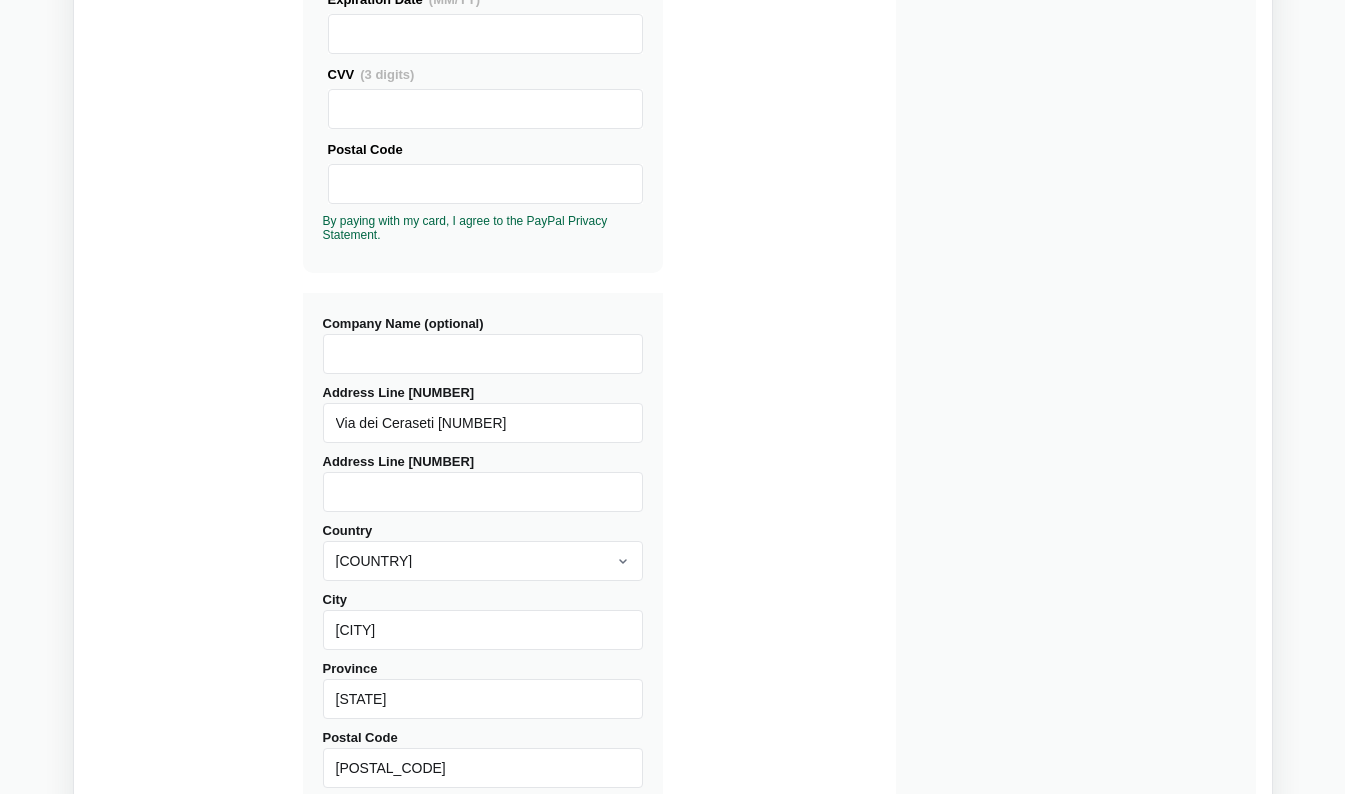type 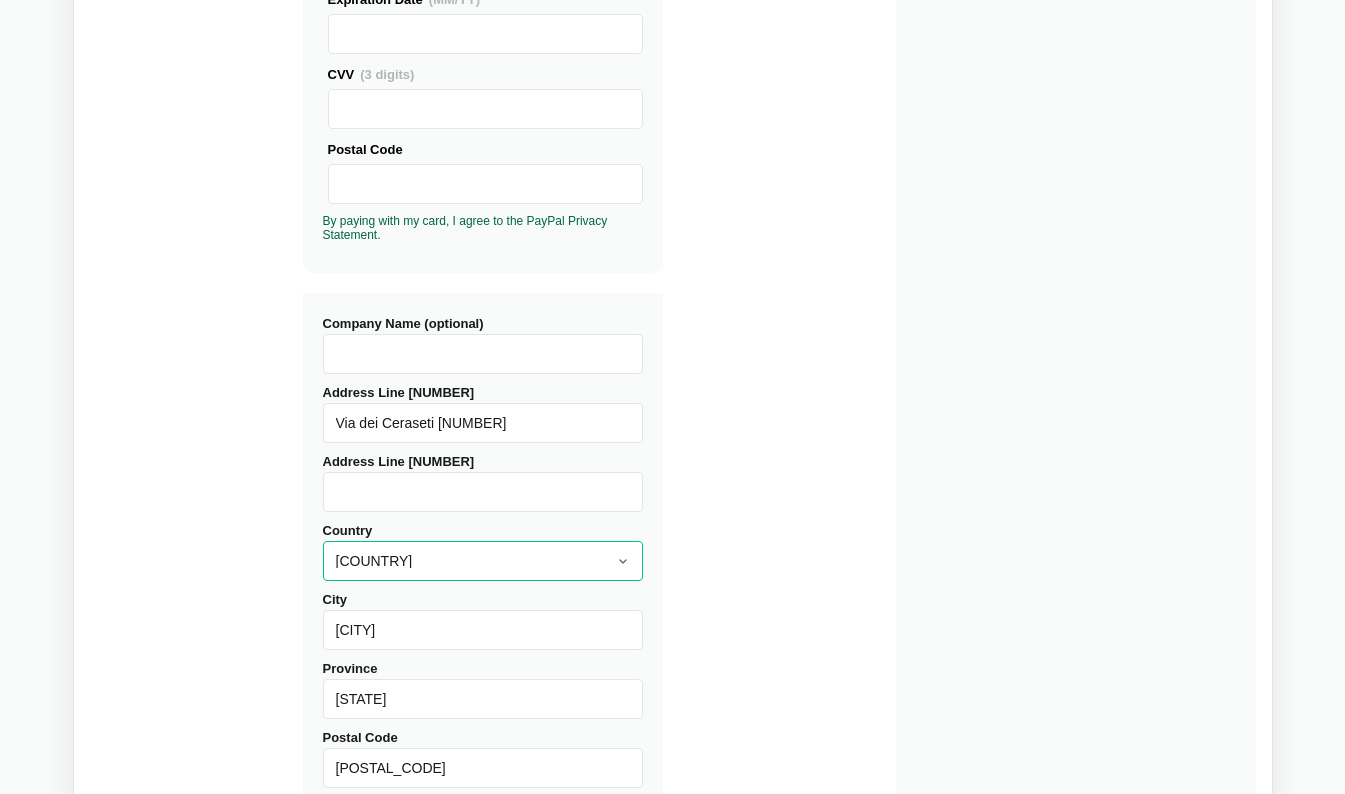 click on "[COUNTRY]" at bounding box center [483, 561] 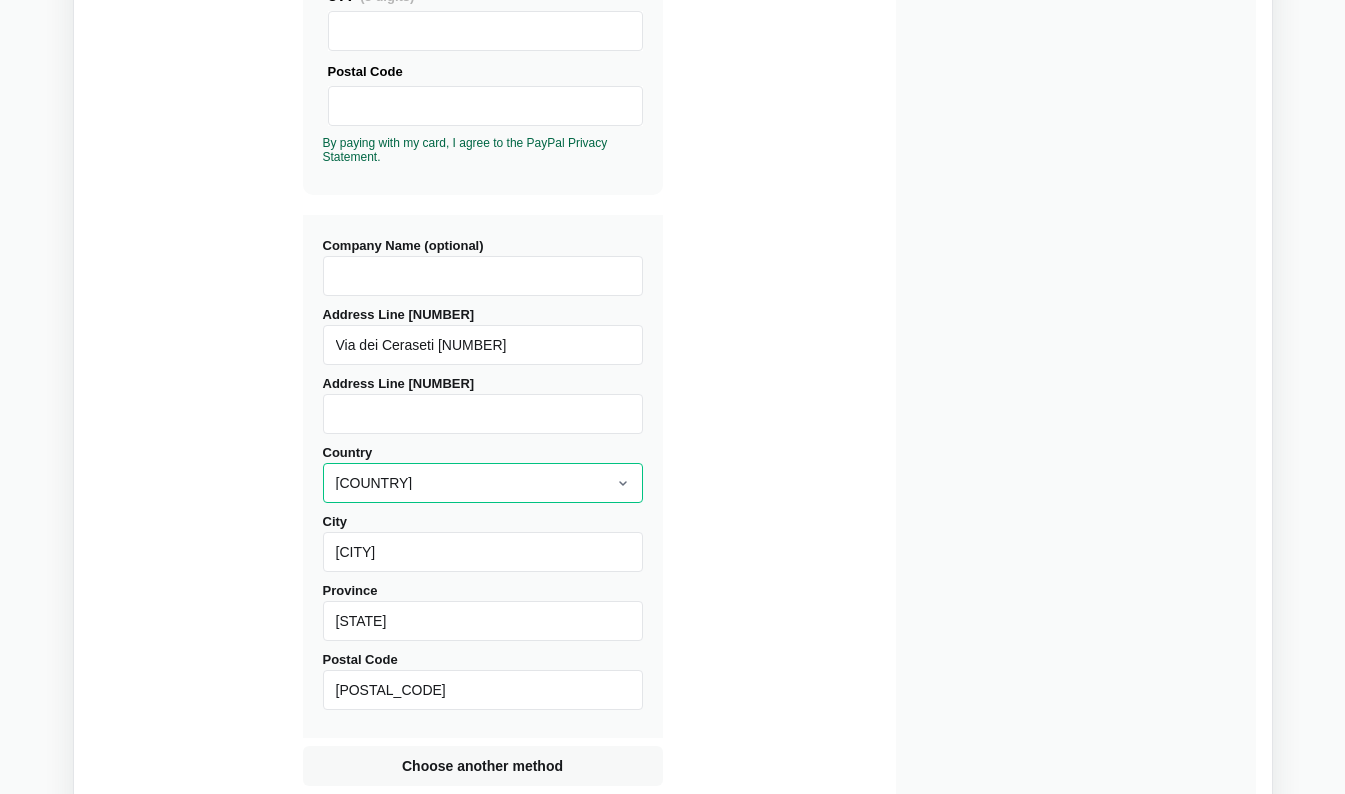 scroll, scrollTop: 600, scrollLeft: 0, axis: vertical 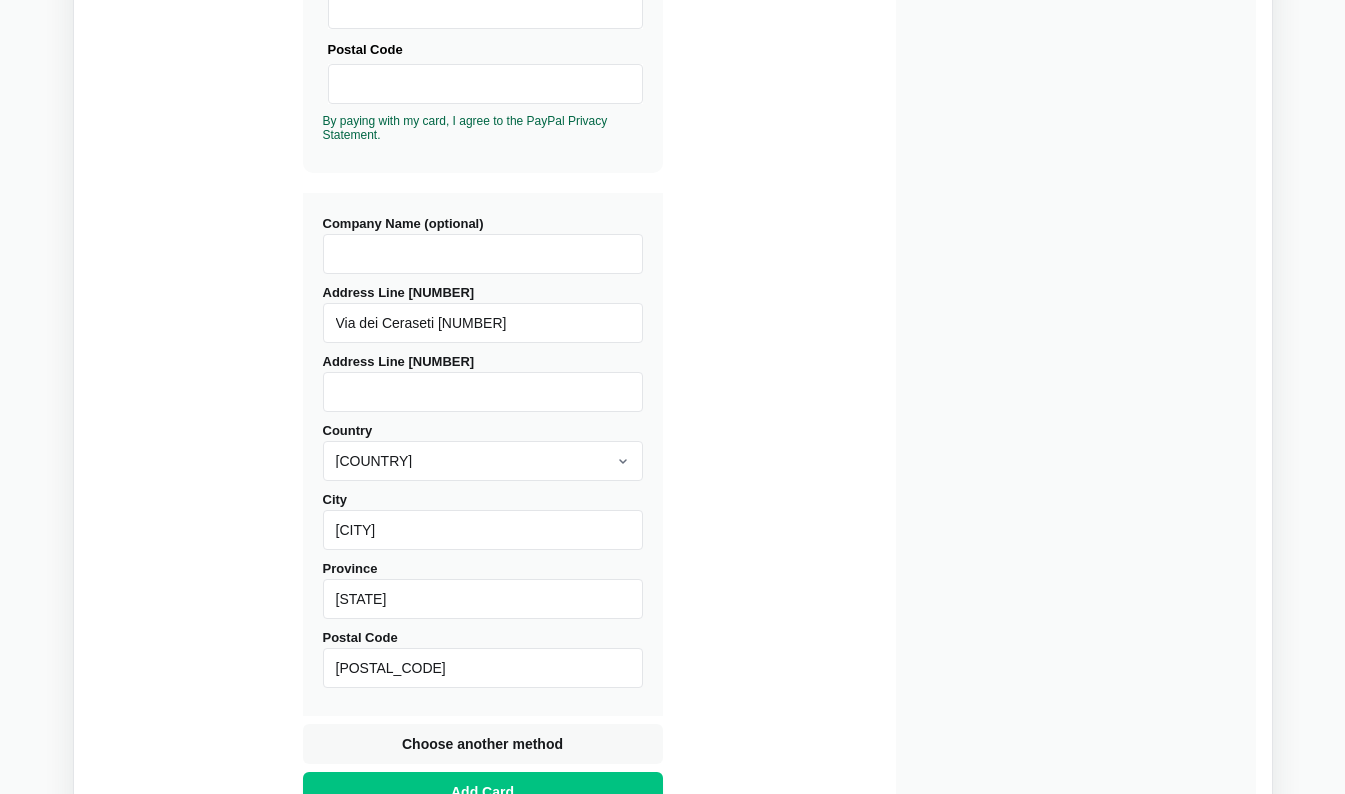 click on "[CITY]" at bounding box center (483, 530) 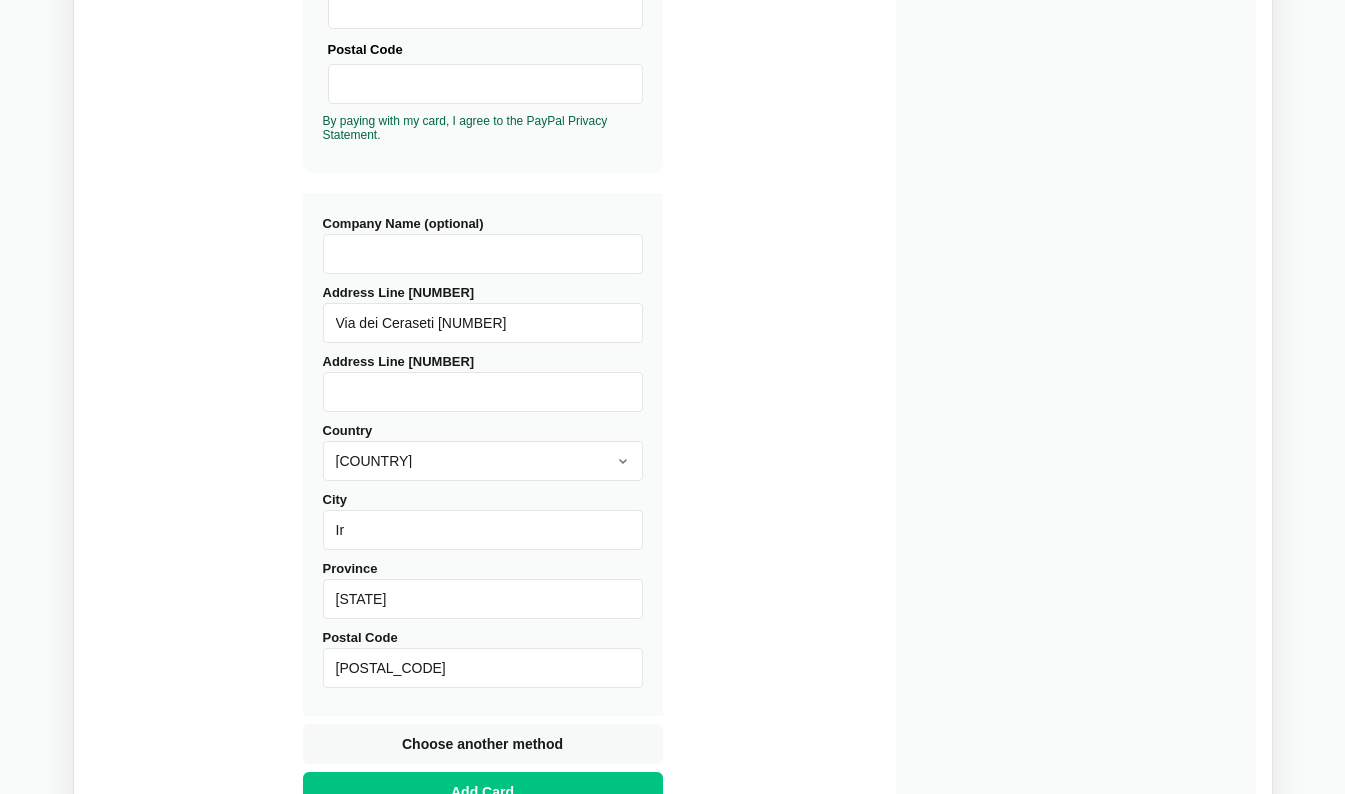 type on "I" 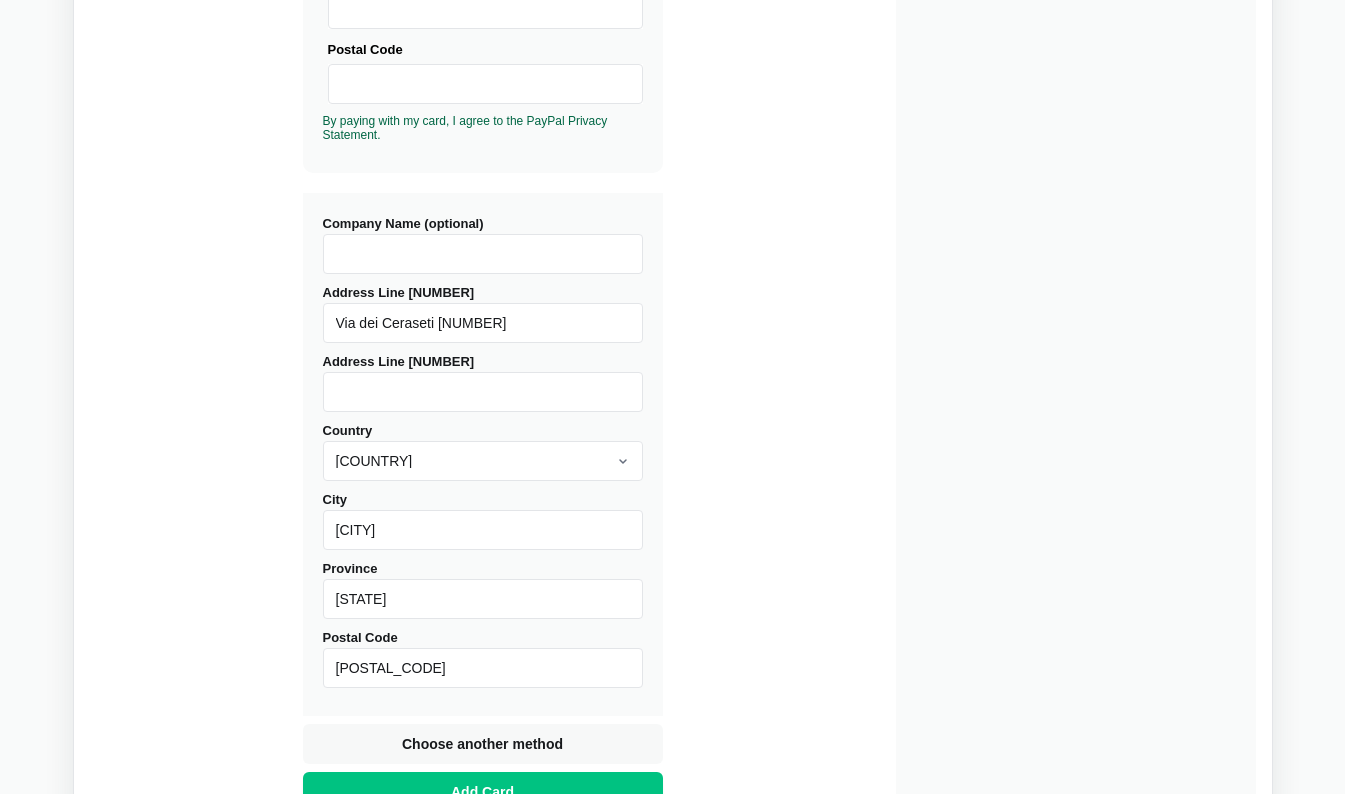 type on "[CITY]" 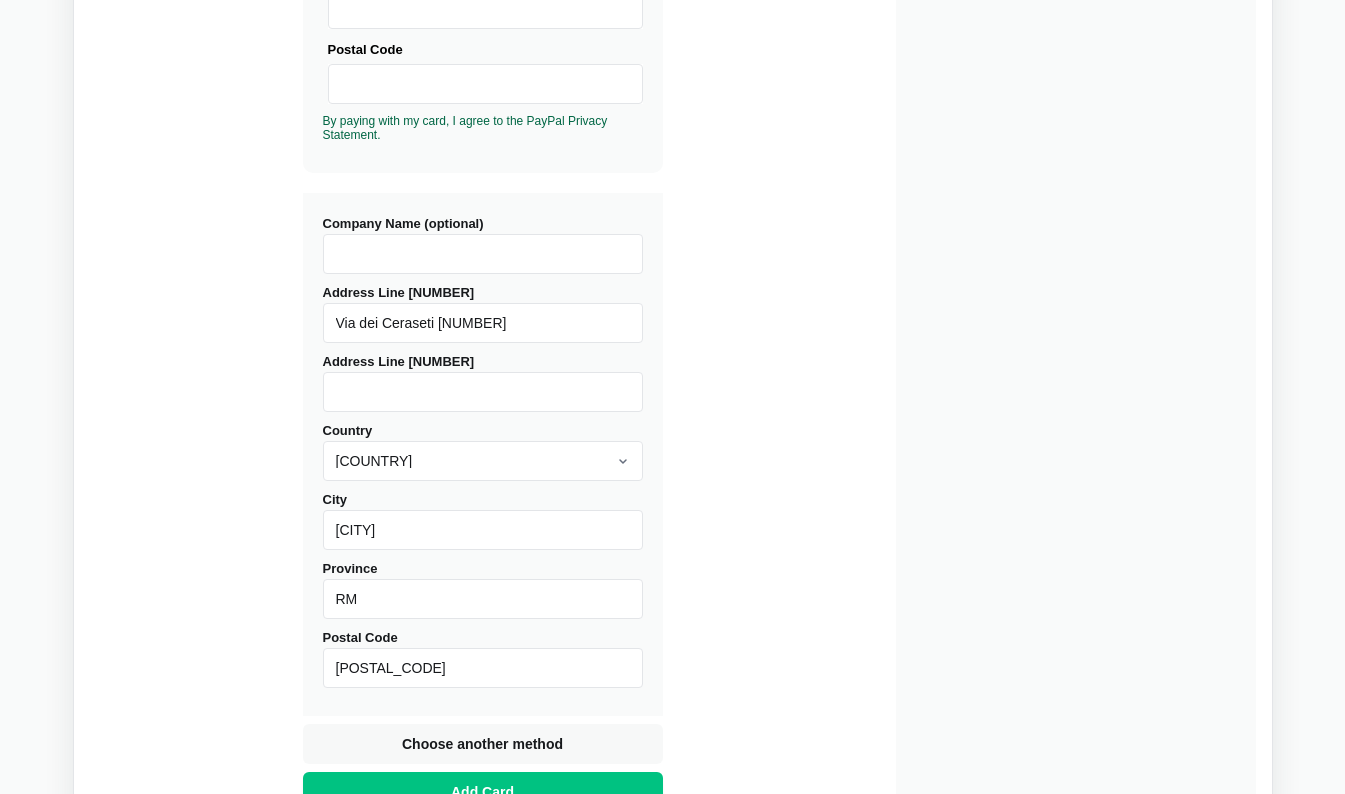 type on "RM" 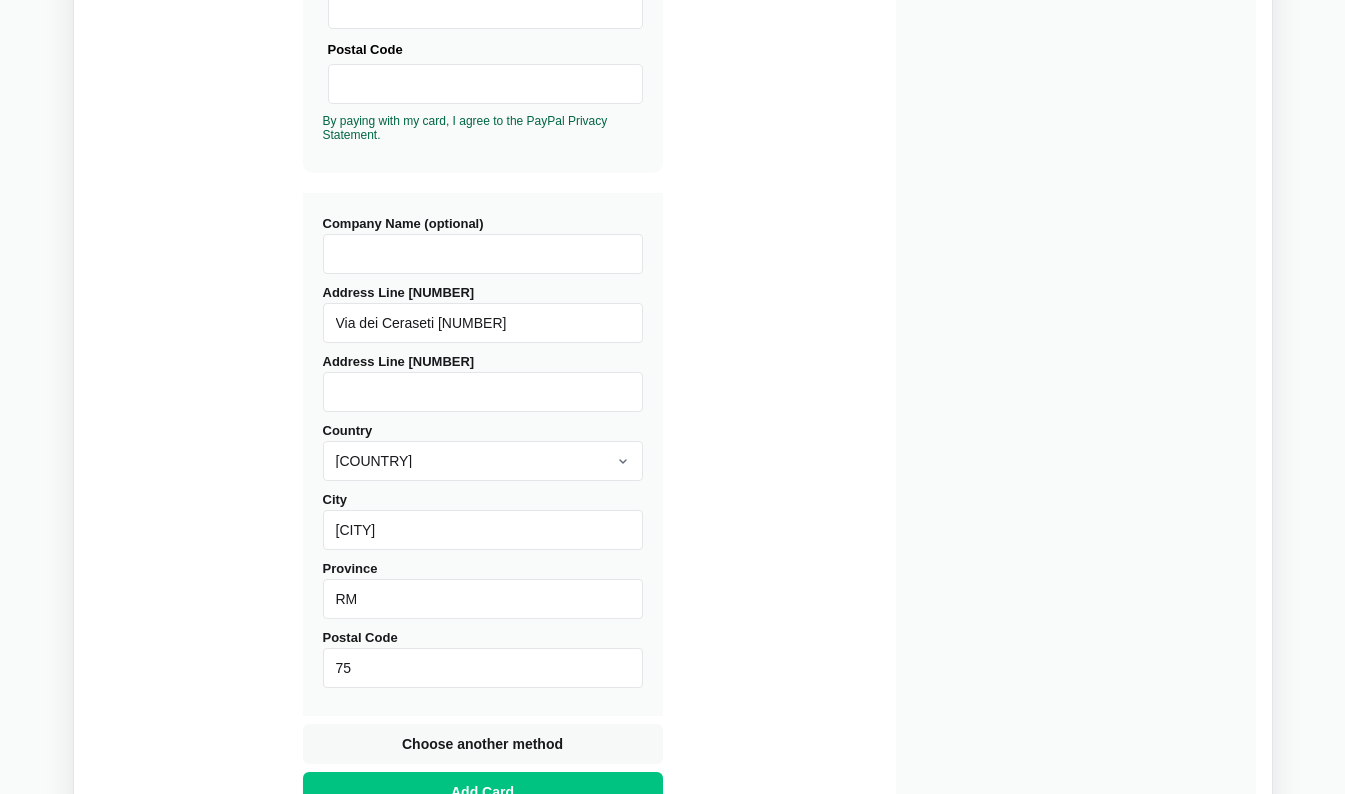type on "7" 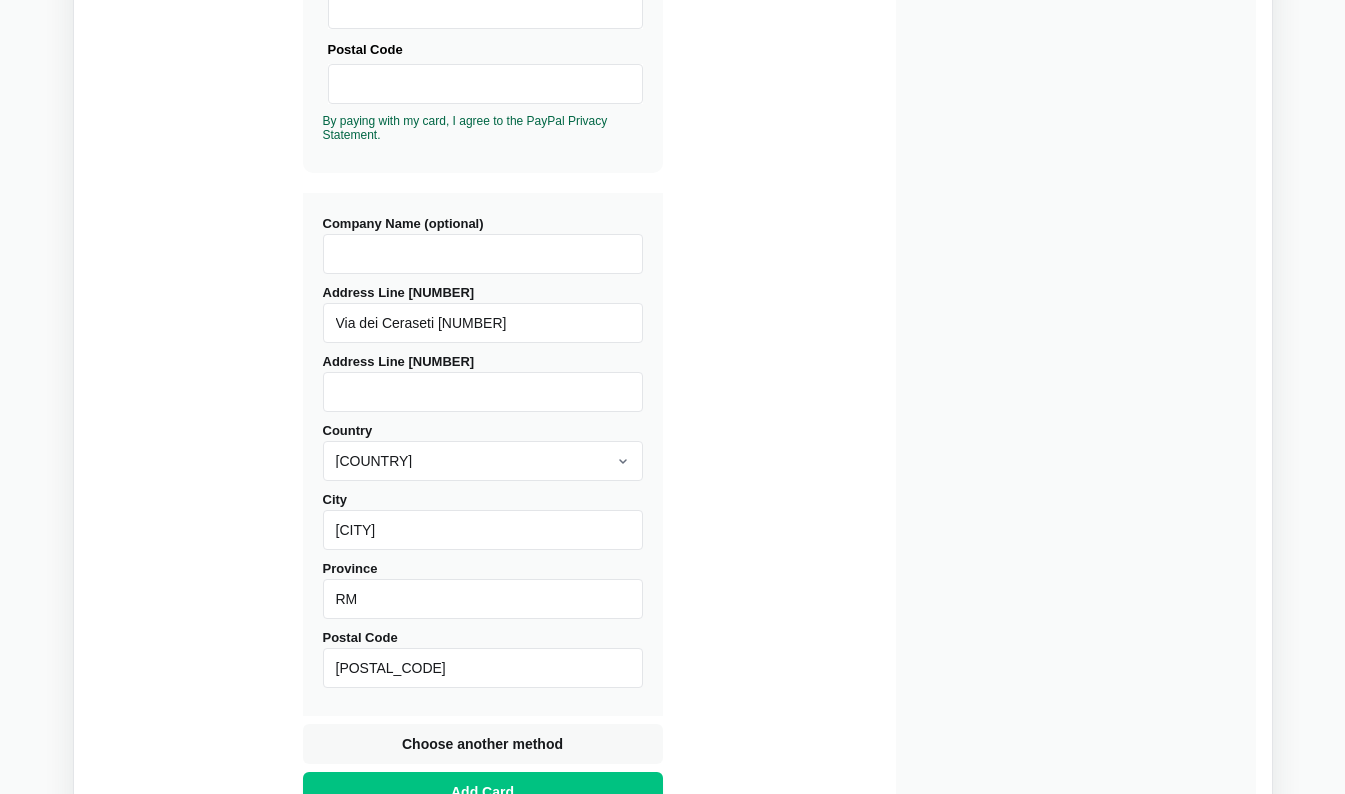 type on "[POSTAL_CODE]" 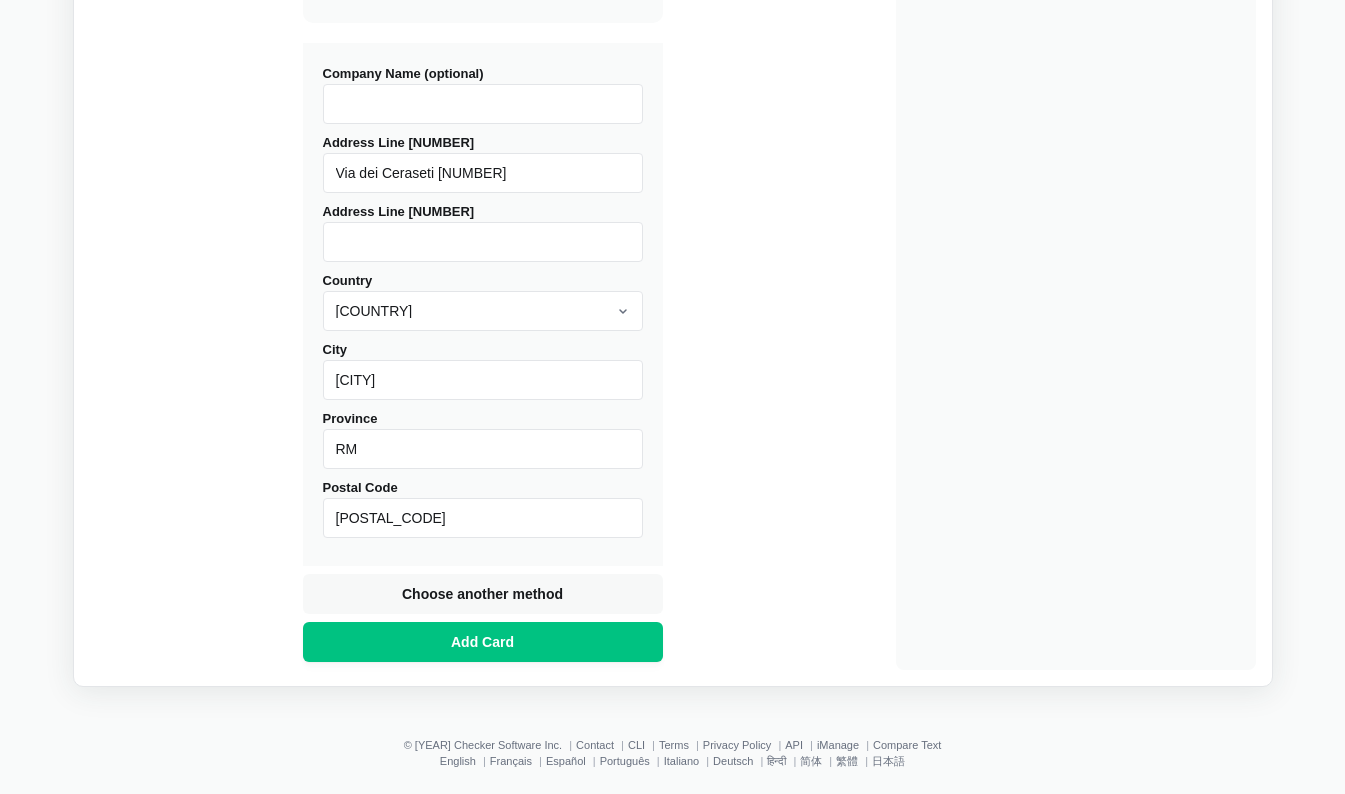 scroll, scrollTop: 766, scrollLeft: 0, axis: vertical 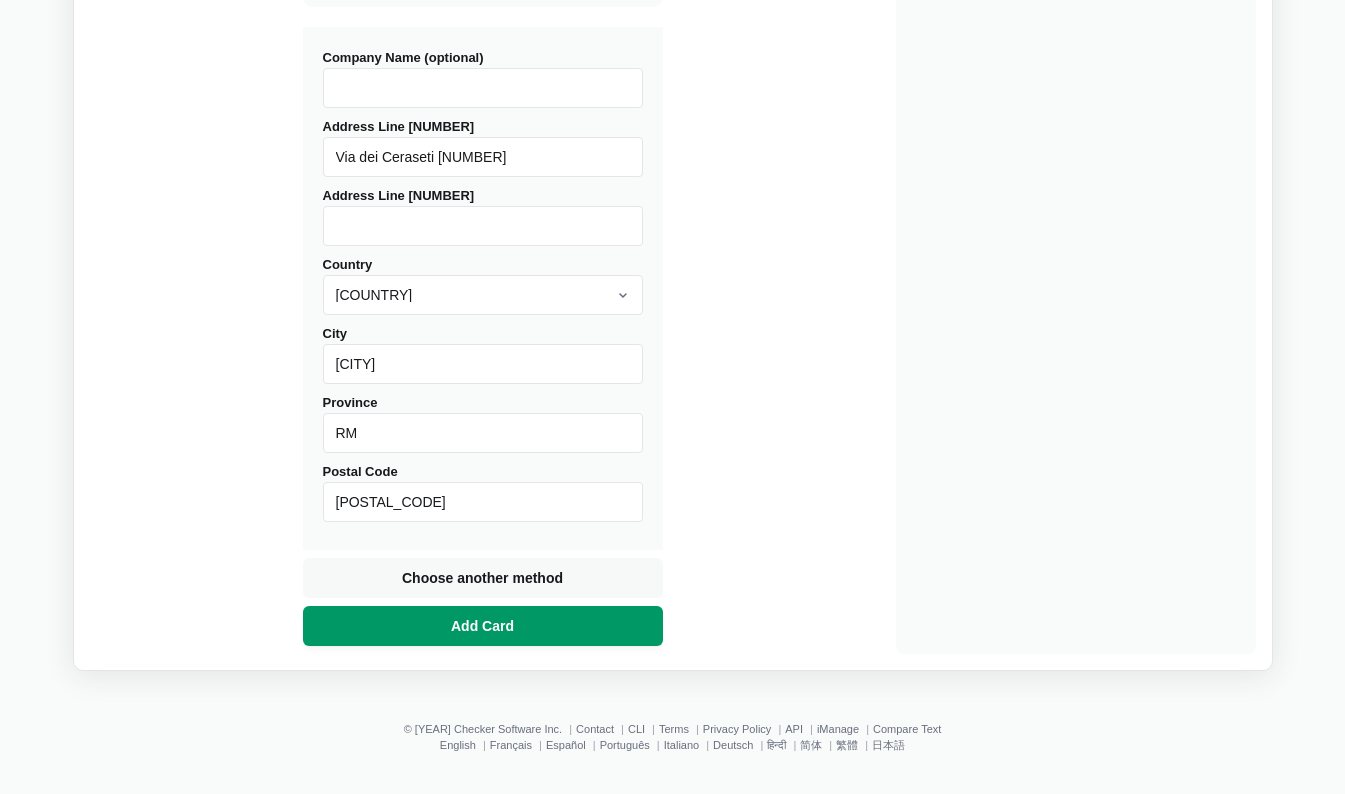 click on "Add Card" at bounding box center (482, 626) 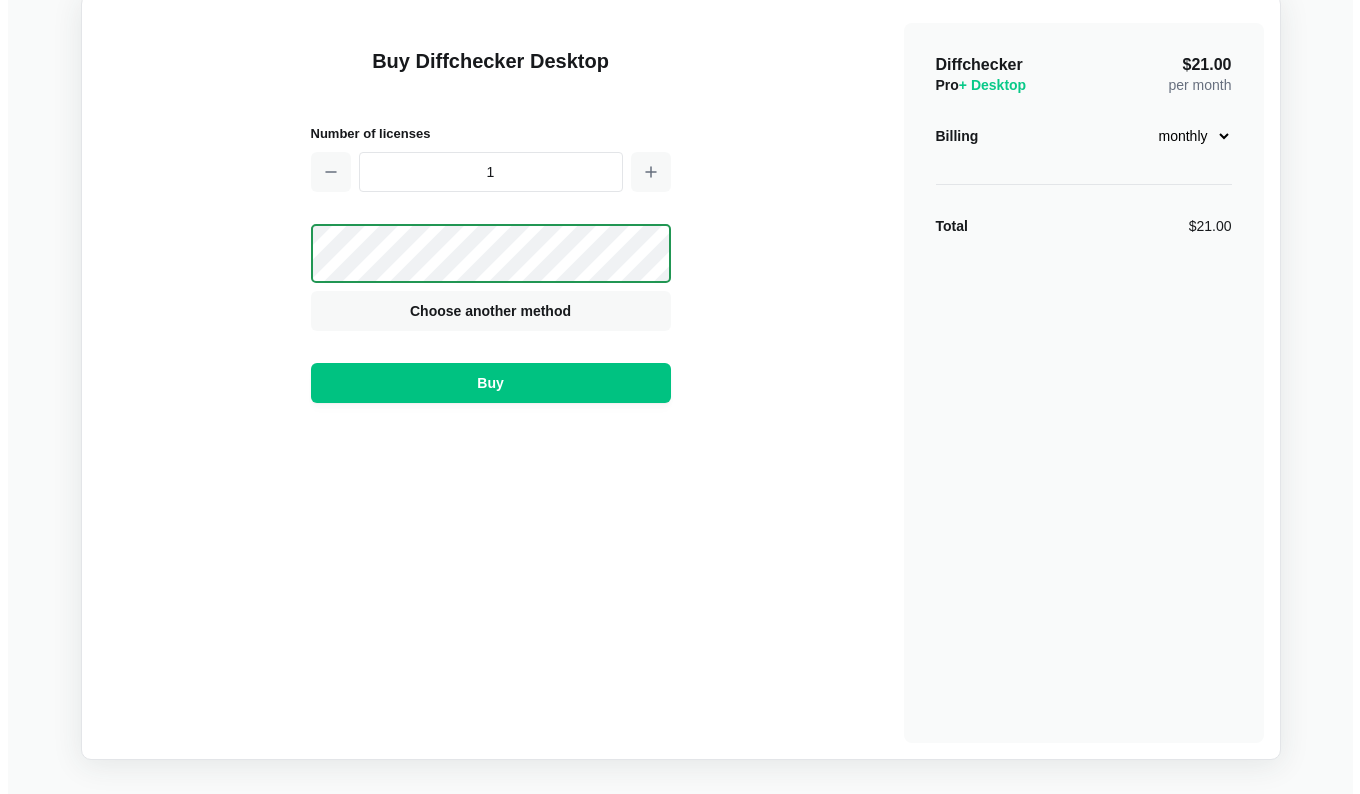 scroll, scrollTop: 0, scrollLeft: 0, axis: both 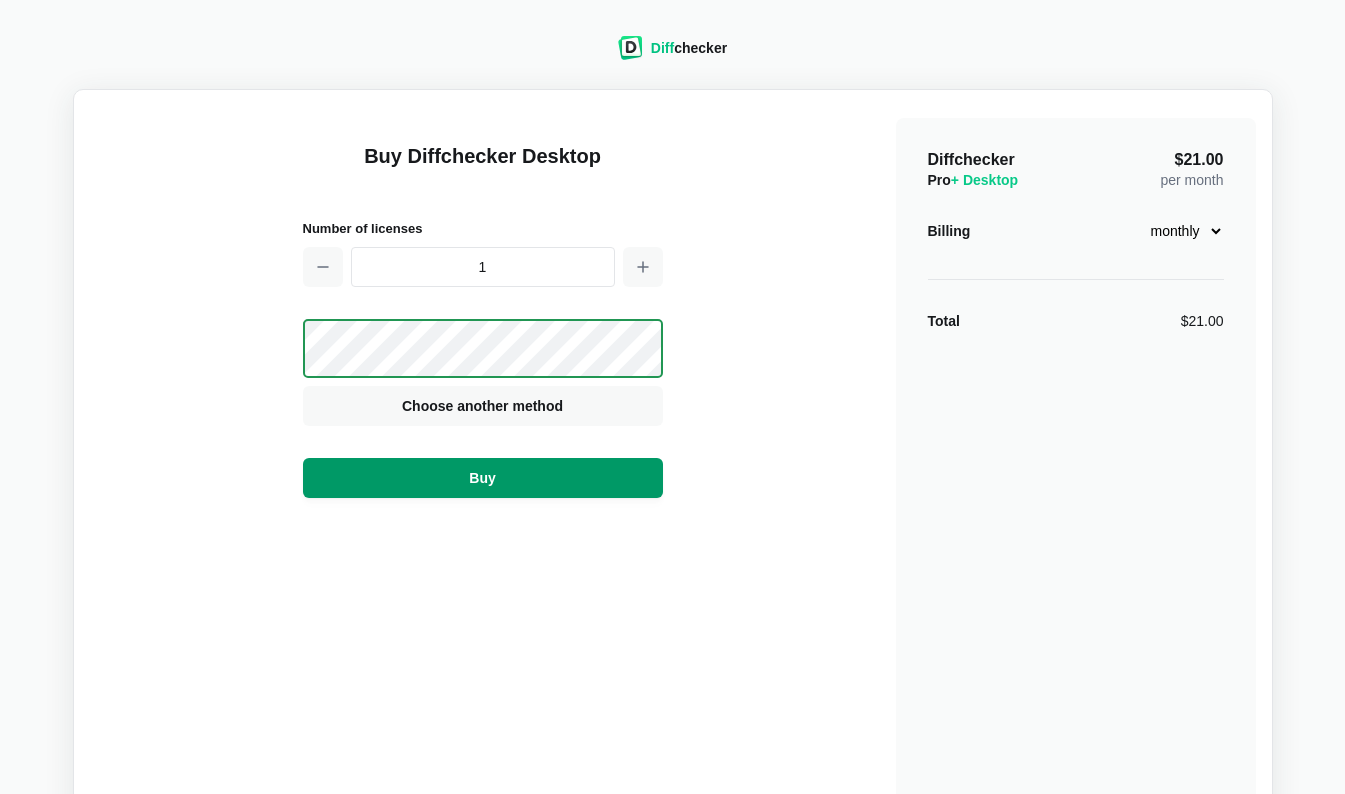 click on "Buy" at bounding box center [482, 478] 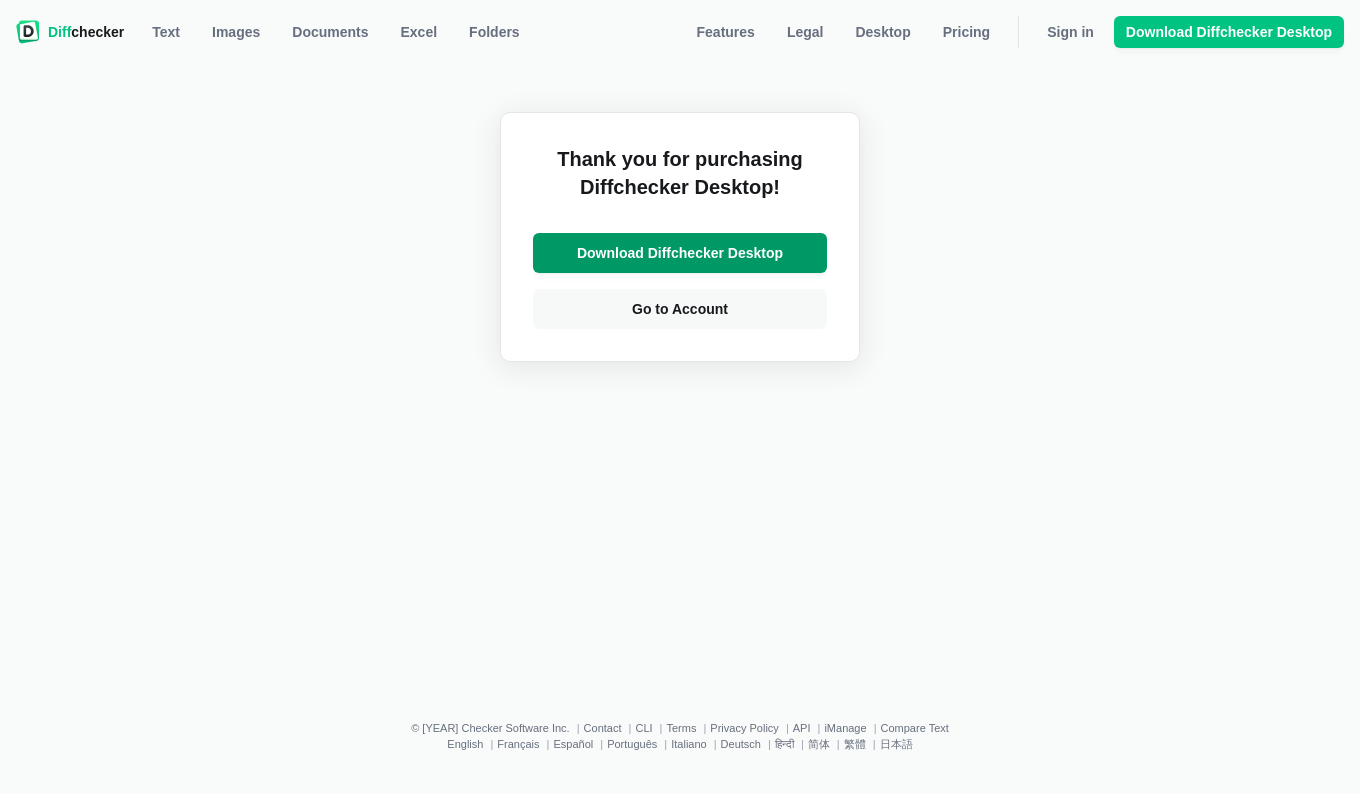 click on "Download Diffchecker Desktop" at bounding box center (680, 253) 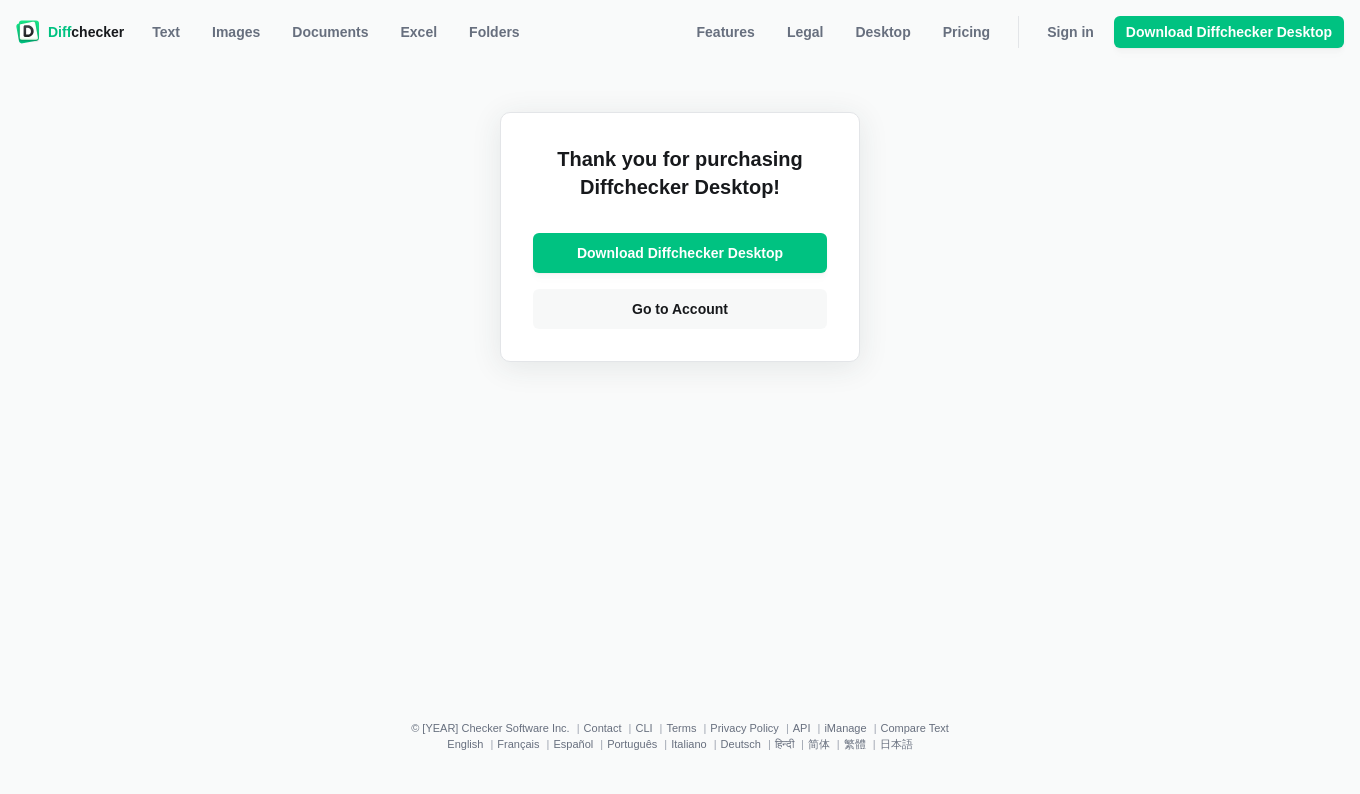 click on "Thank you for purchasing Diffchecker Desktop! Download Diffchecker Desktop Go to Account" at bounding box center (680, 371) 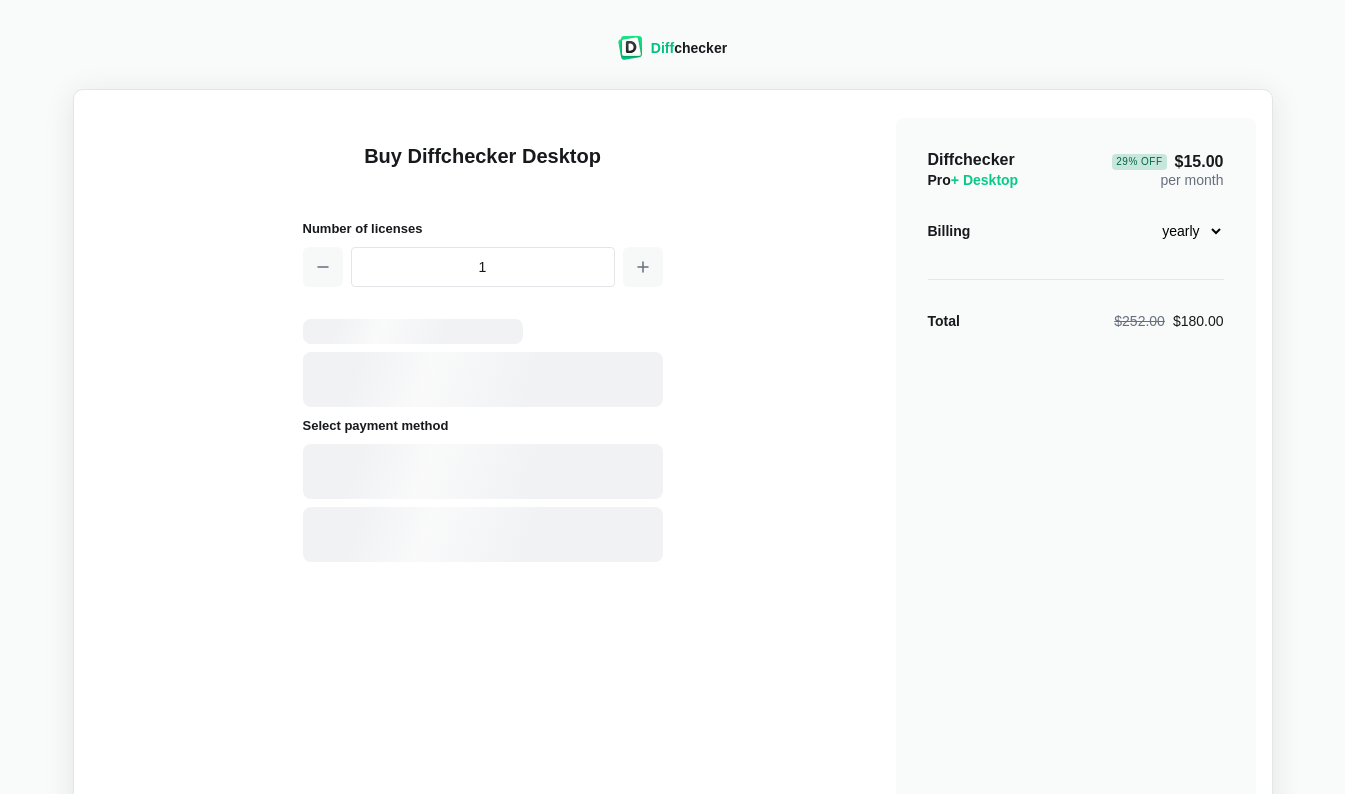 scroll, scrollTop: 0, scrollLeft: 0, axis: both 